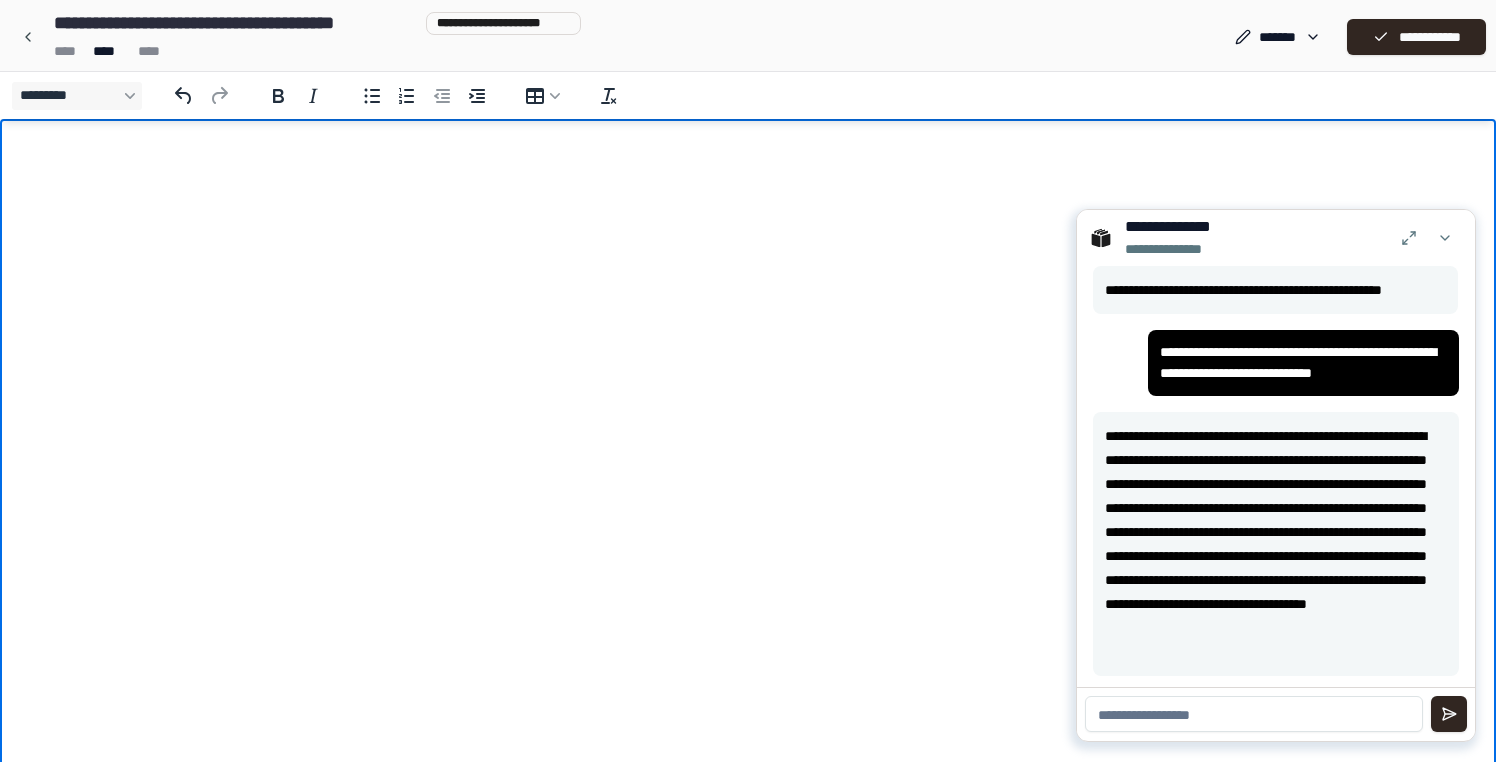 scroll, scrollTop: 2094, scrollLeft: 0, axis: vertical 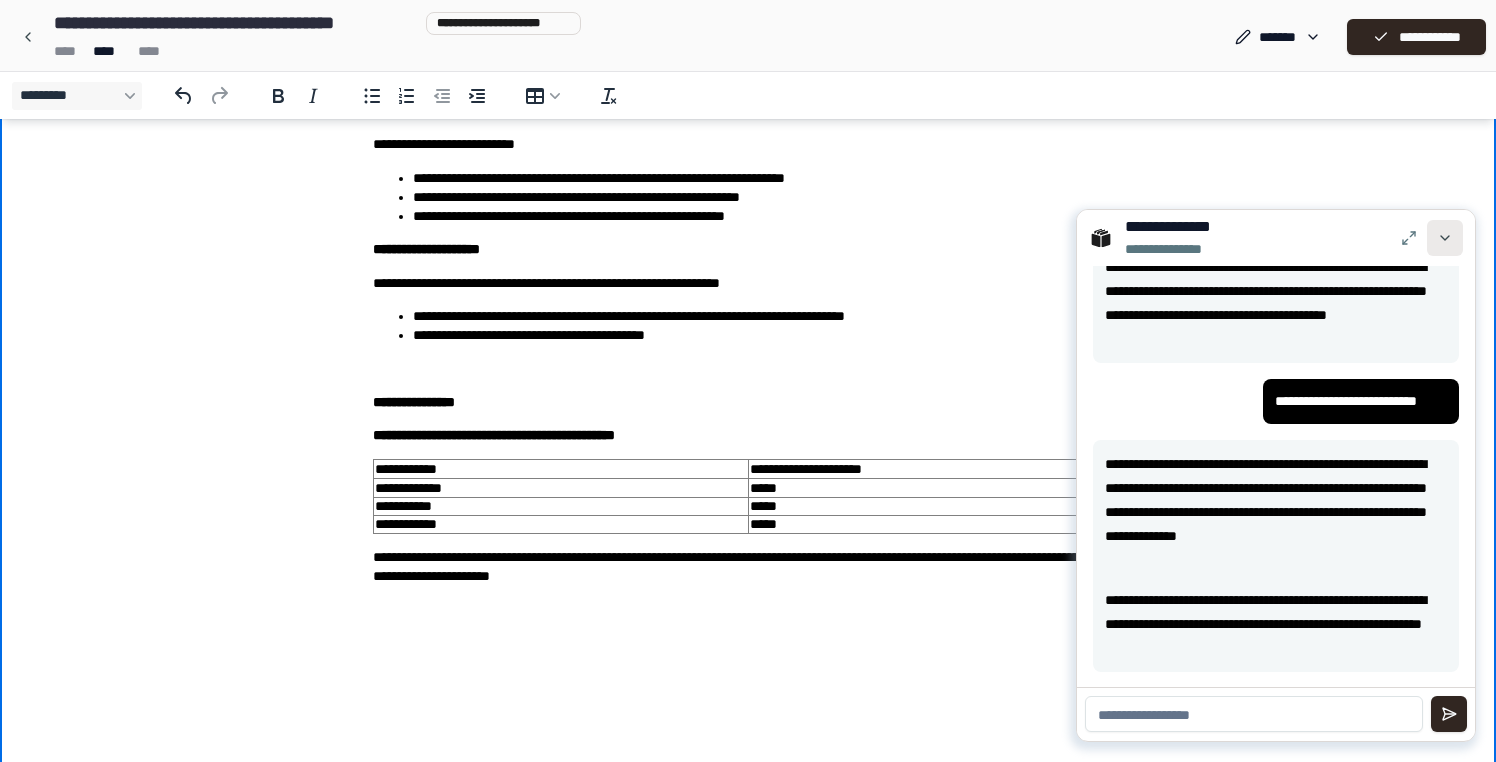 click at bounding box center [1445, 238] 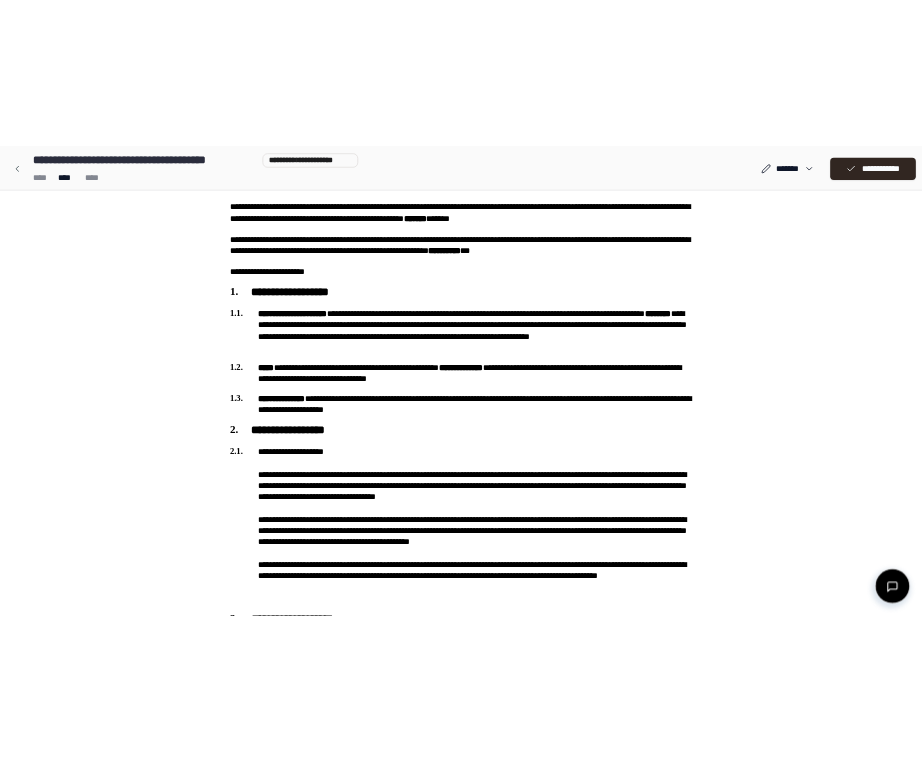 scroll, scrollTop: 0, scrollLeft: 0, axis: both 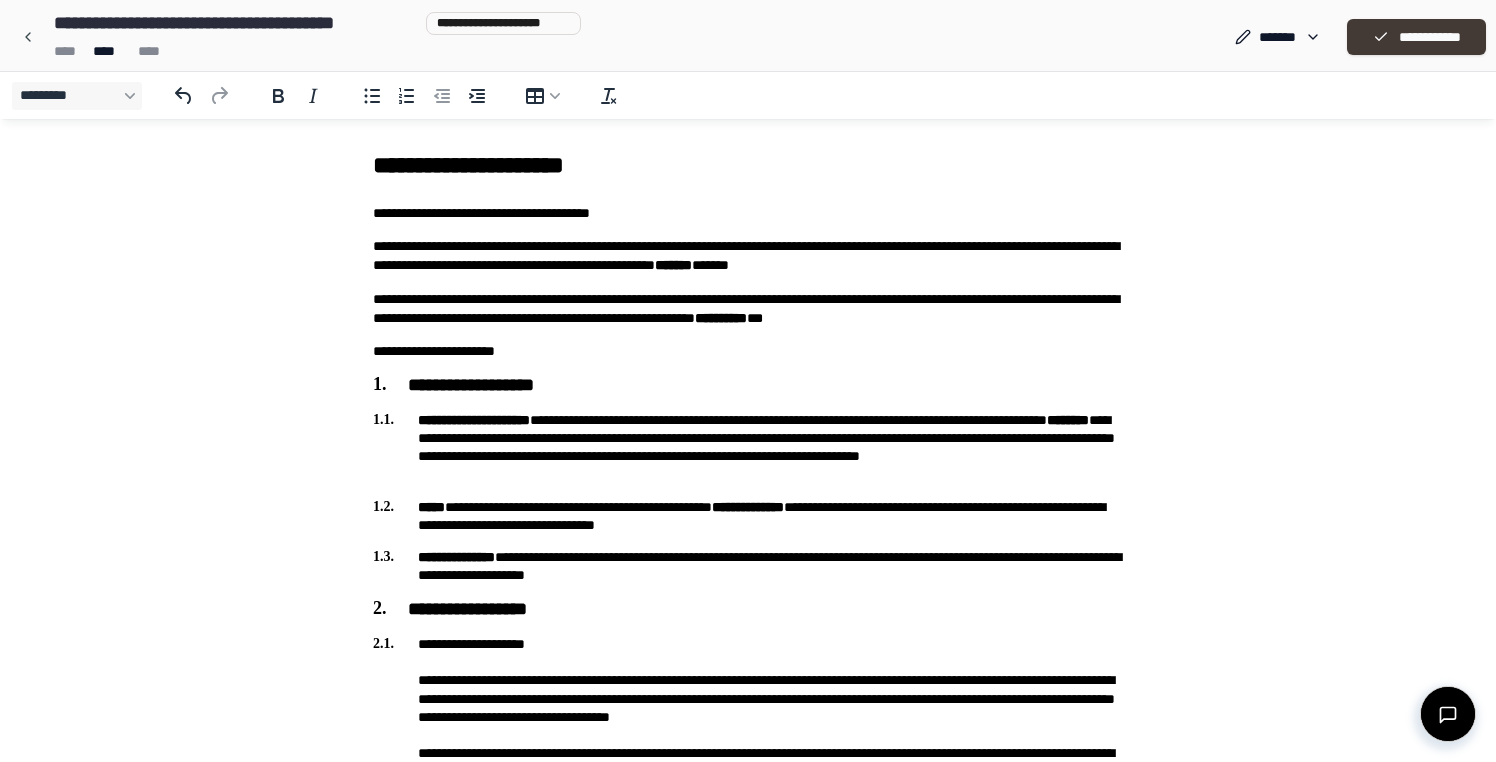 click on "**********" at bounding box center (1416, 37) 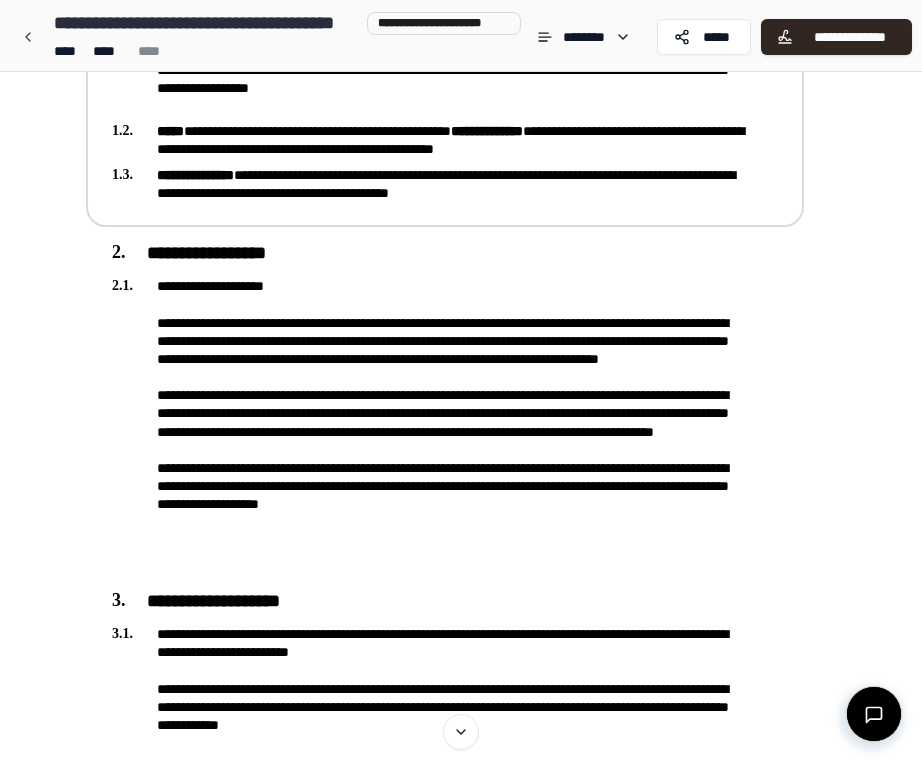 scroll, scrollTop: 415, scrollLeft: 0, axis: vertical 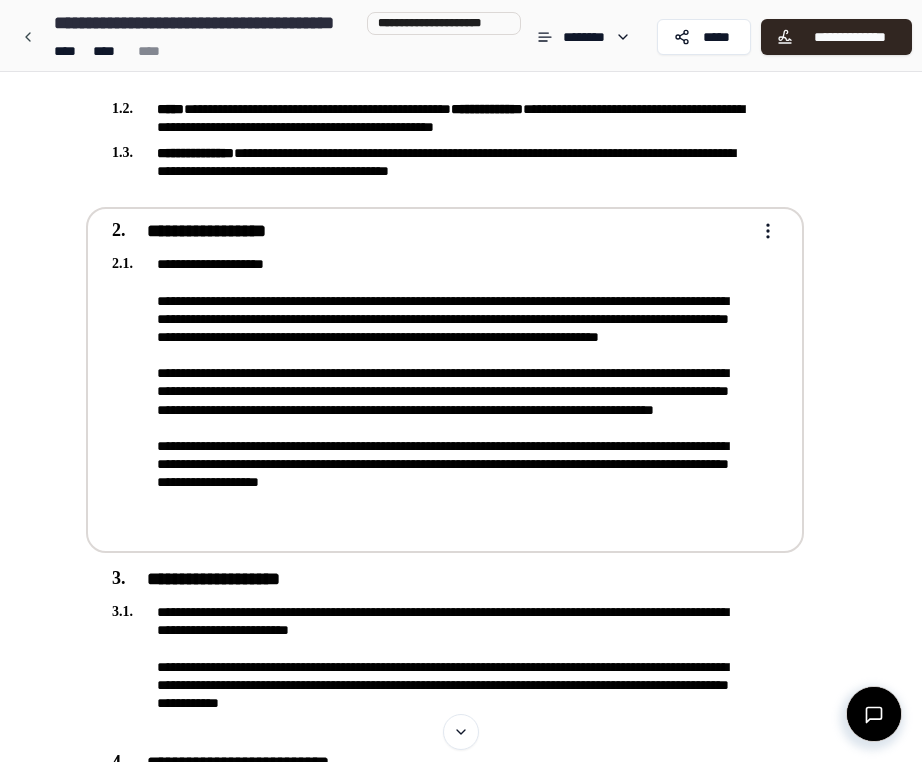 click on "**********" at bounding box center (431, 391) 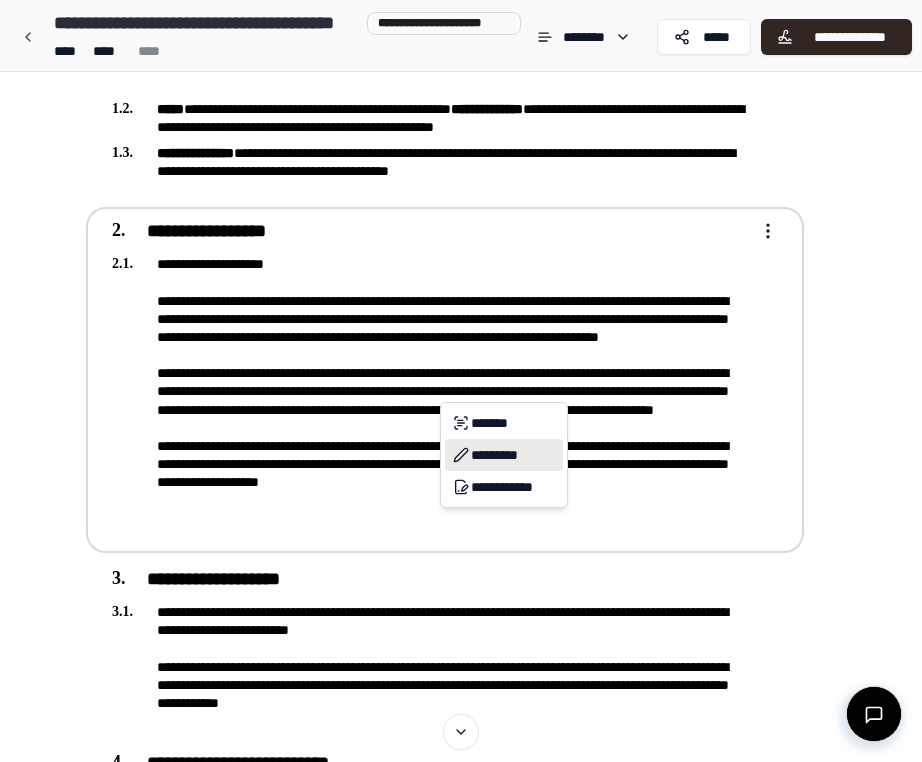 click on "*********" at bounding box center [504, 455] 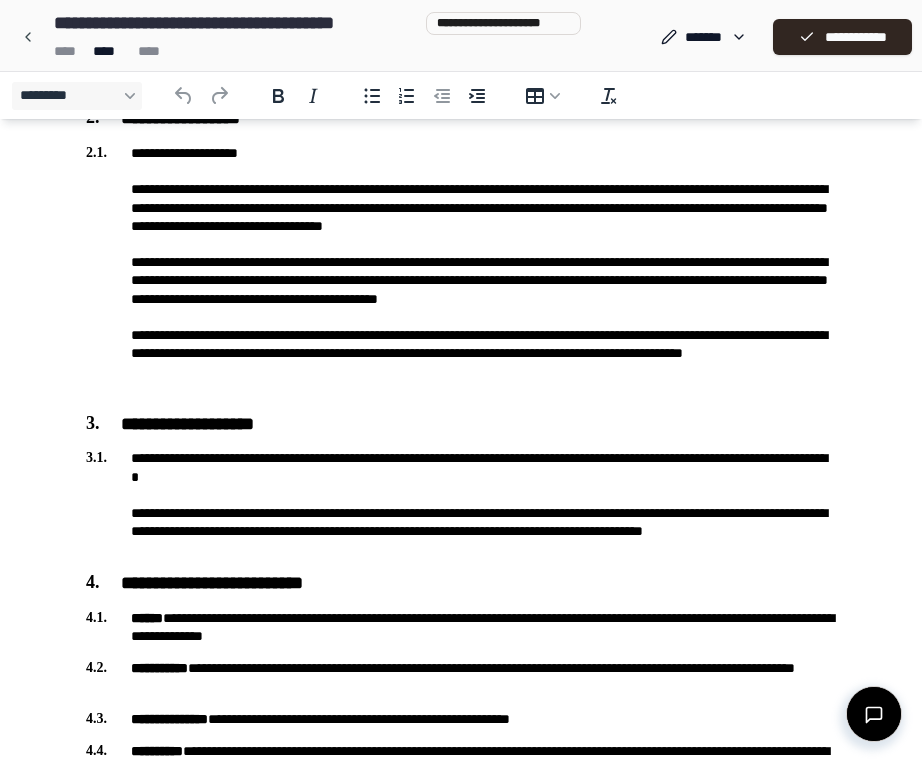 scroll, scrollTop: 518, scrollLeft: 0, axis: vertical 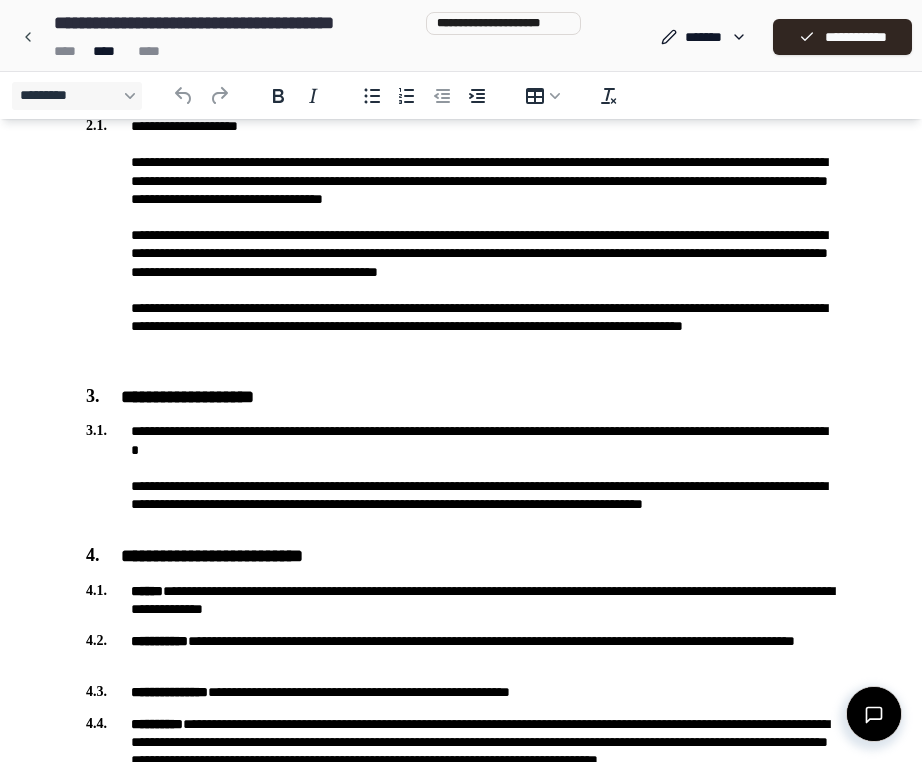 click at bounding box center [874, 714] 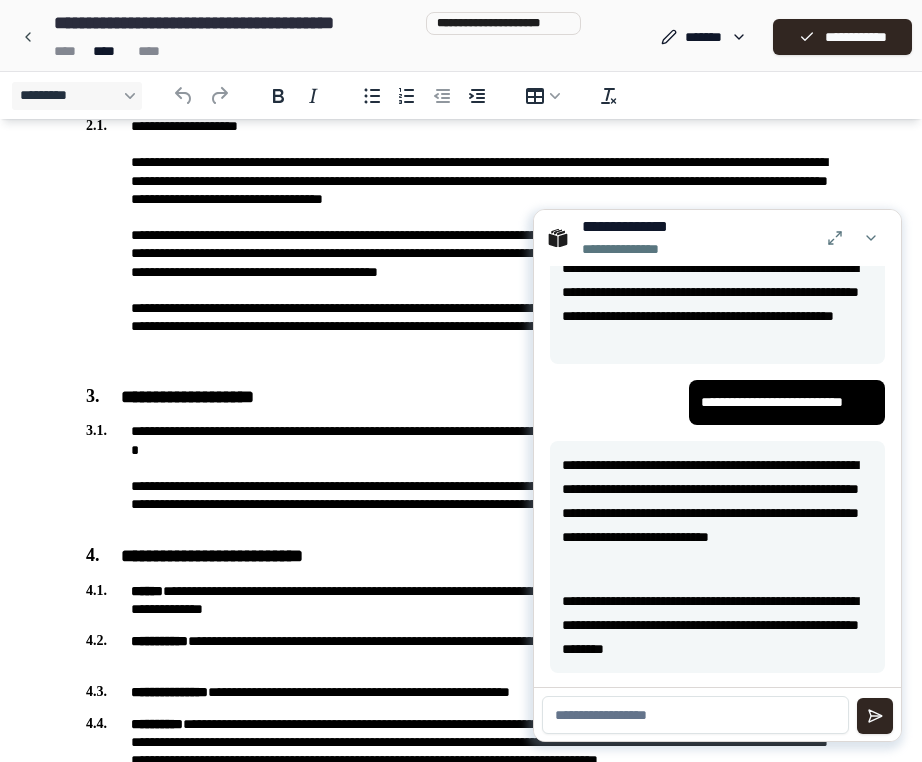 scroll, scrollTop: 2070, scrollLeft: 0, axis: vertical 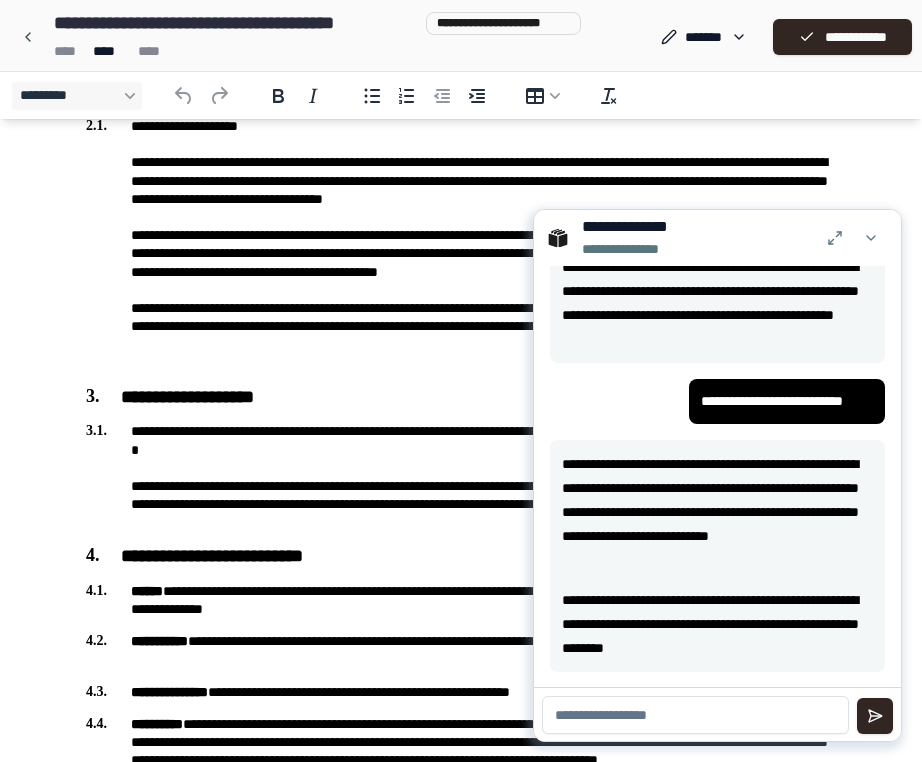 click at bounding box center [695, 715] 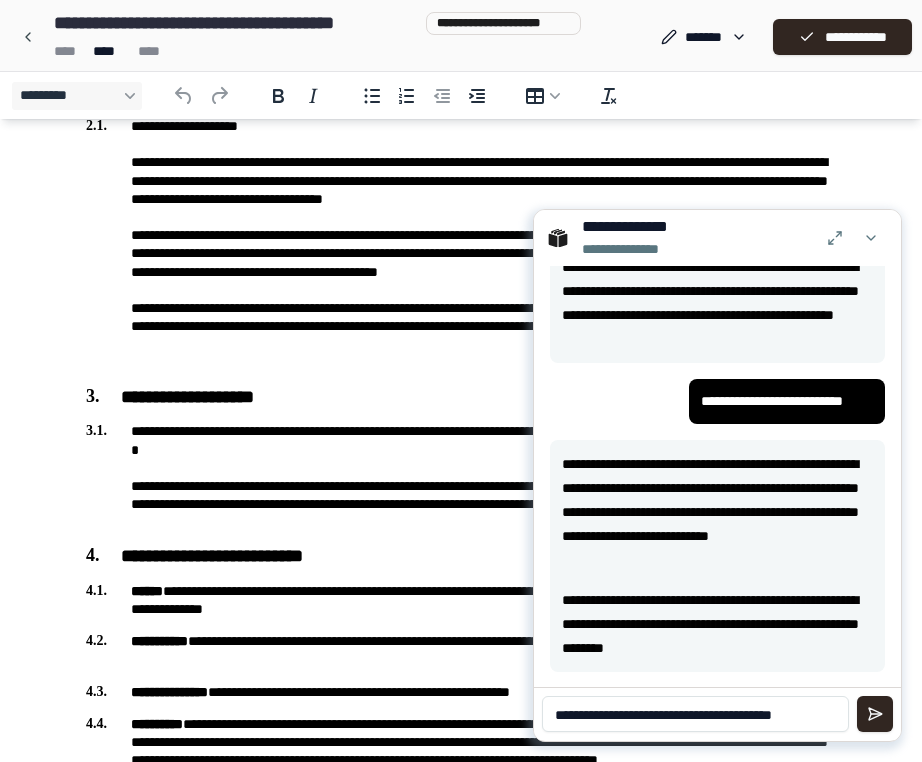 scroll, scrollTop: 0, scrollLeft: 0, axis: both 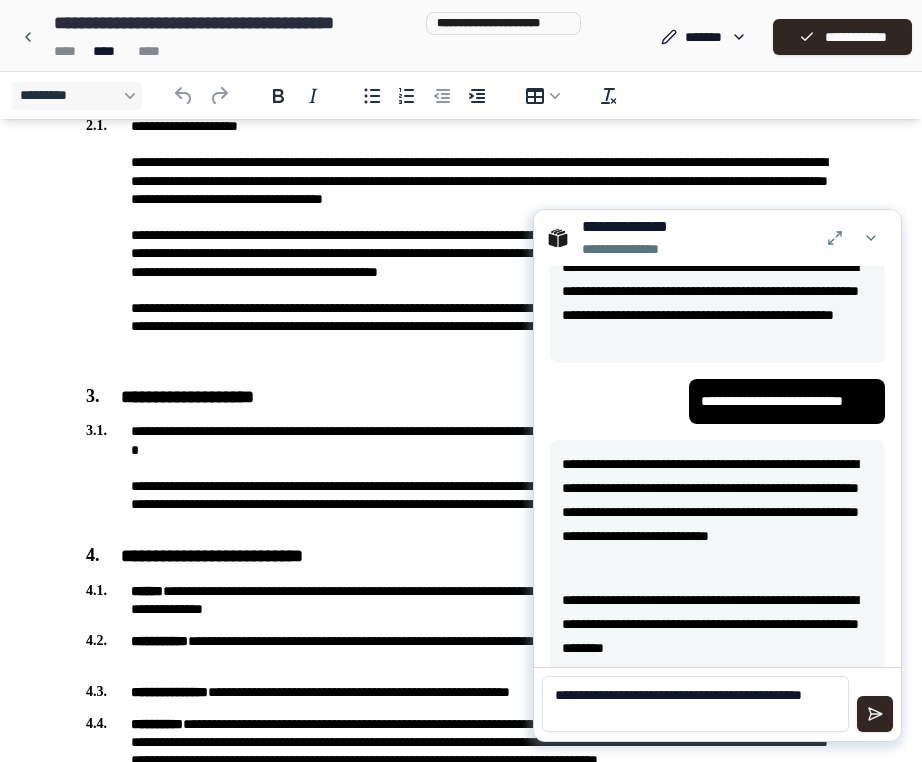type on "**********" 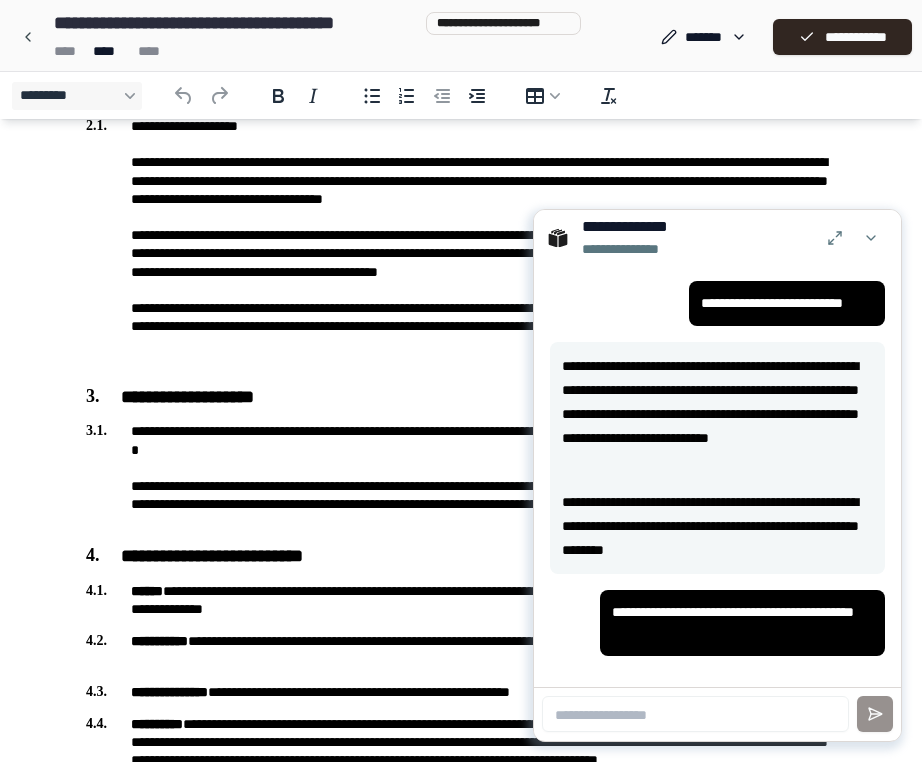 scroll, scrollTop: 2168, scrollLeft: 0, axis: vertical 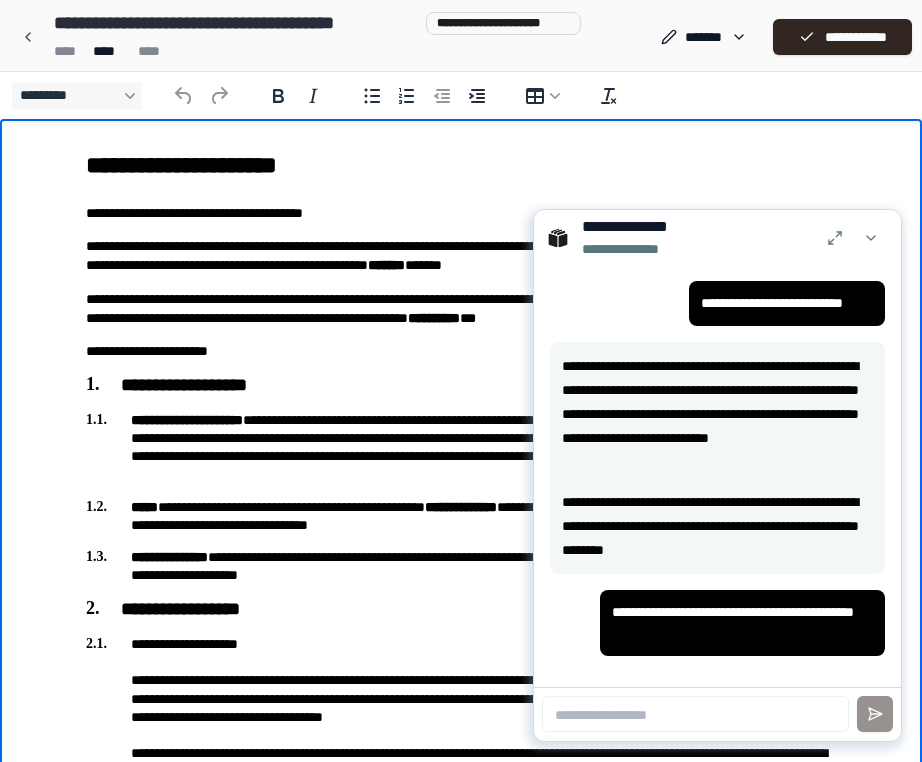 click on "**********" at bounding box center (461, 516) 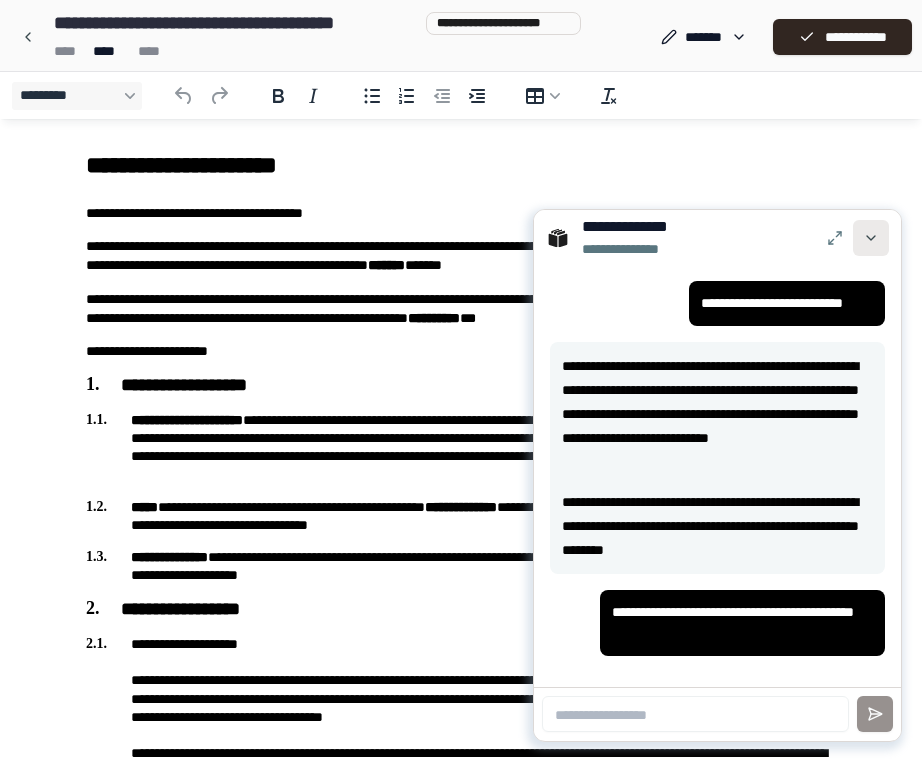 click at bounding box center [871, 238] 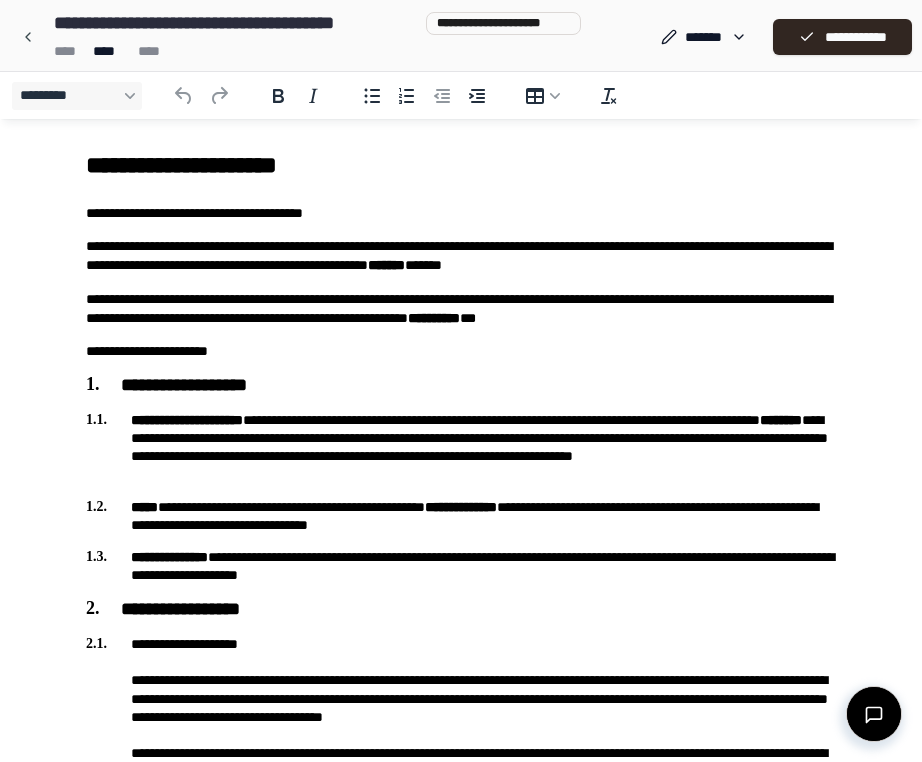 click at bounding box center [874, 714] 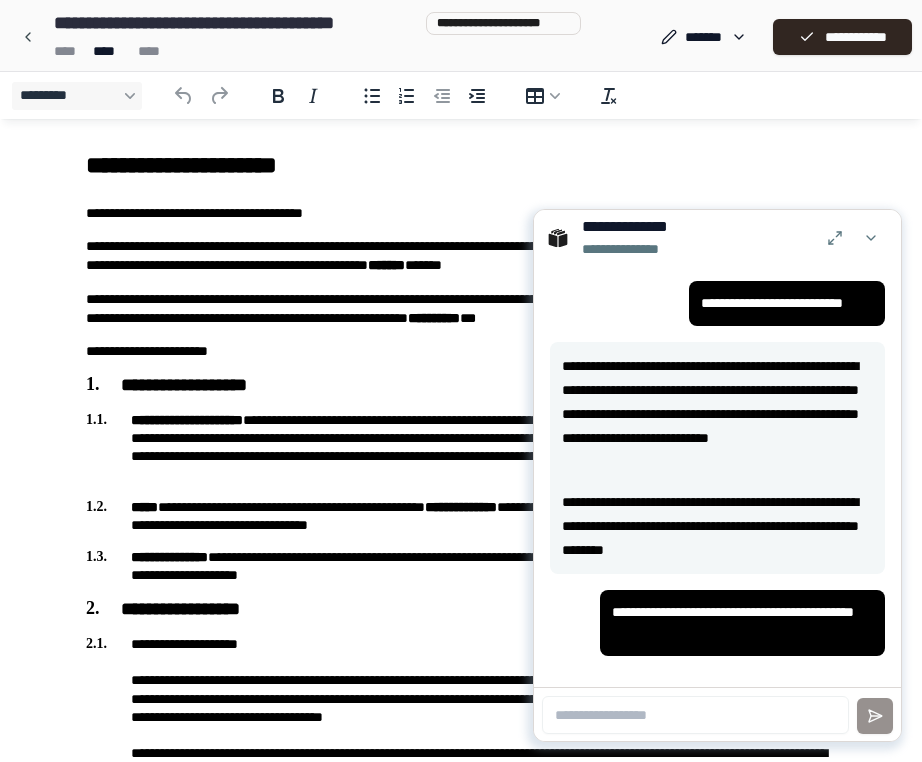 scroll, scrollTop: 2168, scrollLeft: 0, axis: vertical 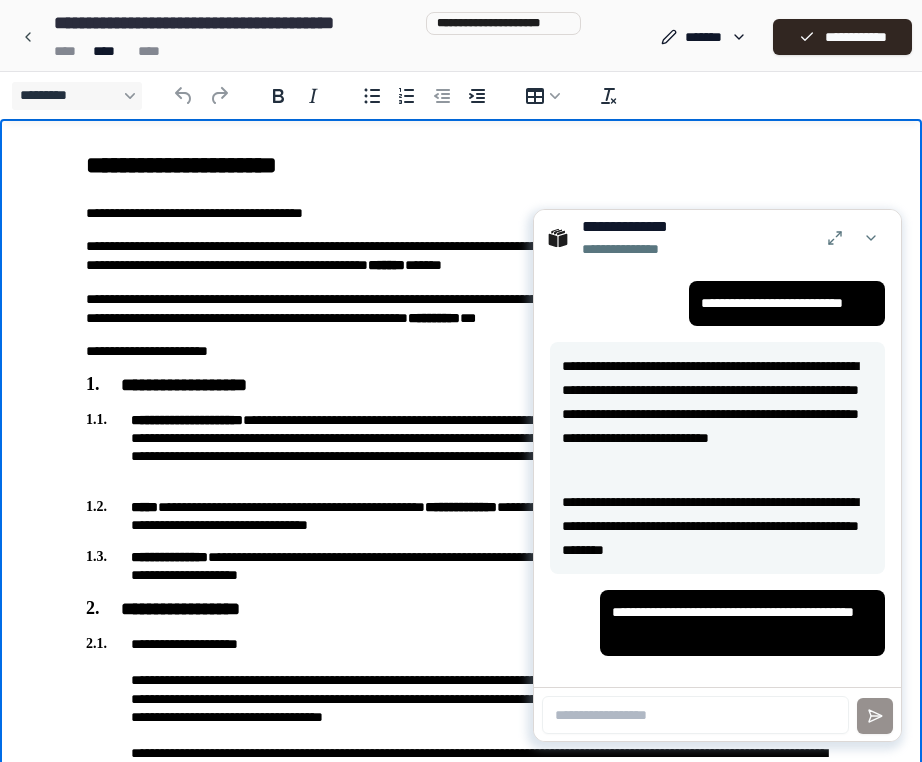 click on "**********" at bounding box center [461, 566] 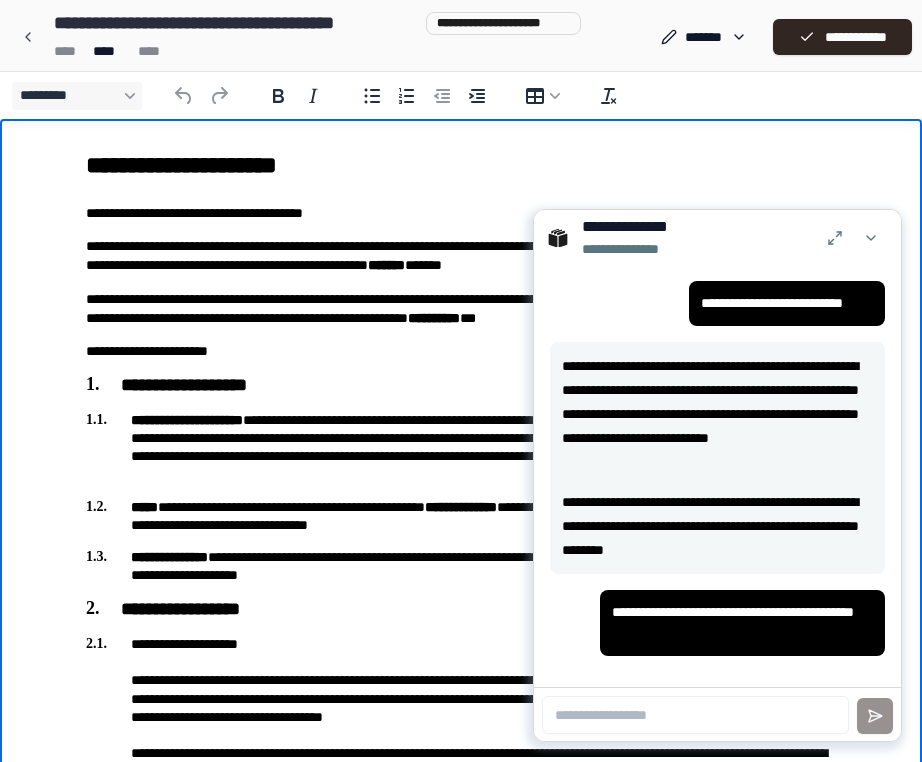 click on "**********" at bounding box center (461, 386) 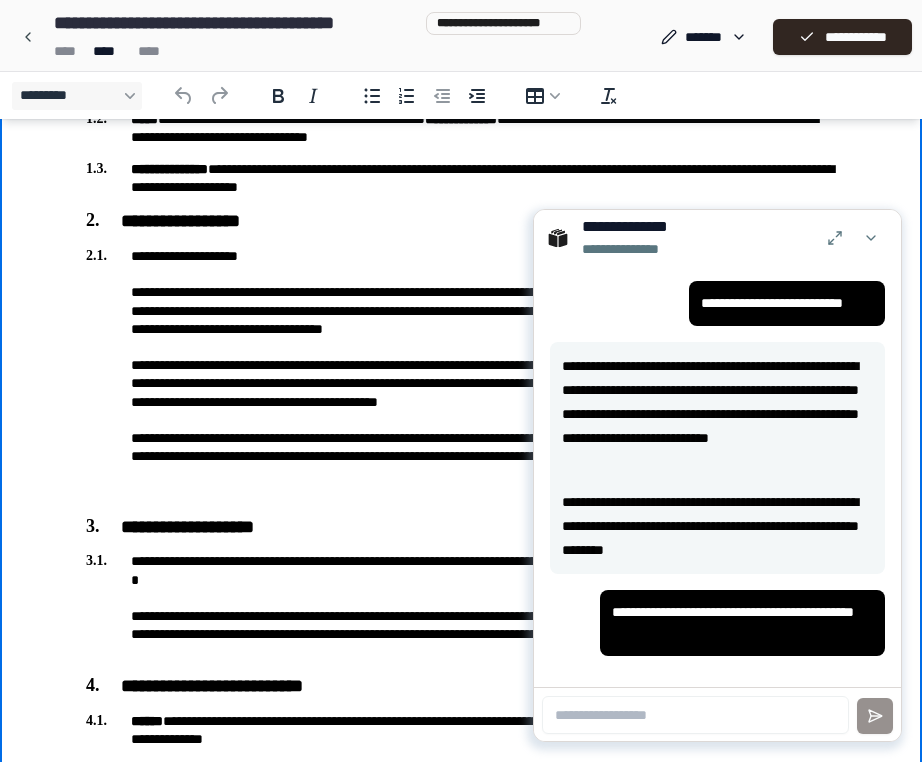 scroll, scrollTop: 430, scrollLeft: 0, axis: vertical 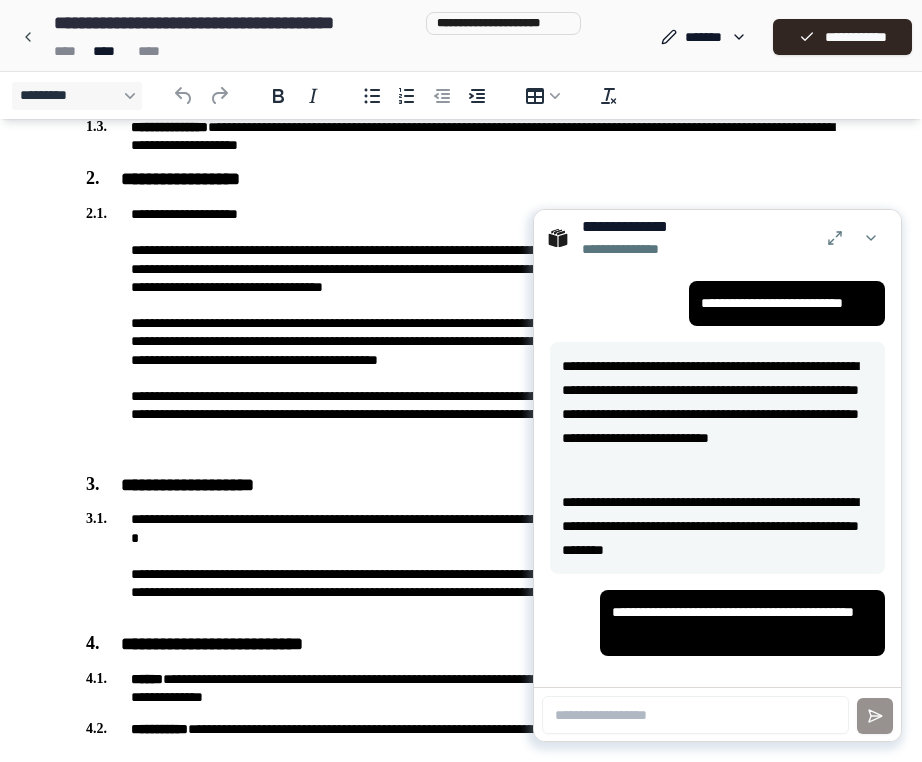 click on "**********" at bounding box center (717, 414) 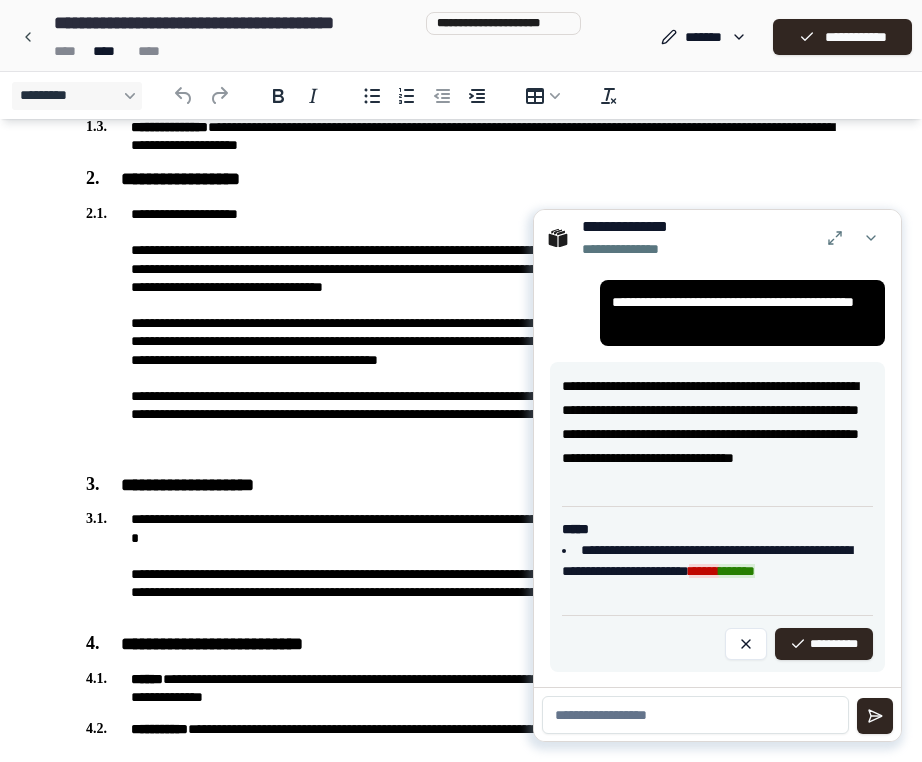 scroll, scrollTop: 2477, scrollLeft: 0, axis: vertical 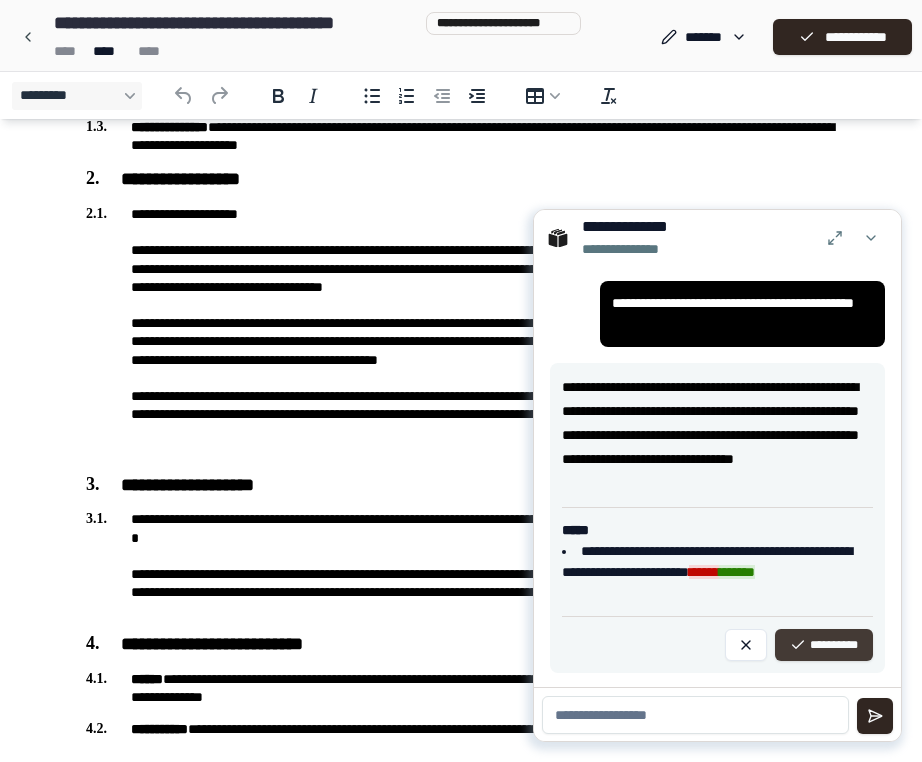 click on "**********" at bounding box center (824, 645) 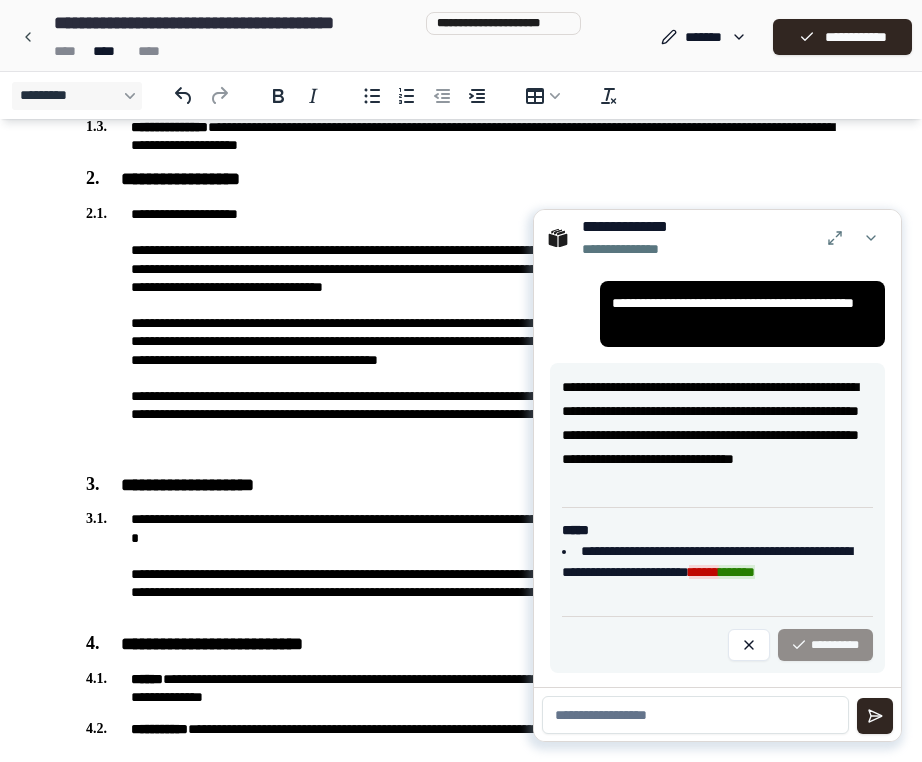 scroll, scrollTop: 2312, scrollLeft: 0, axis: vertical 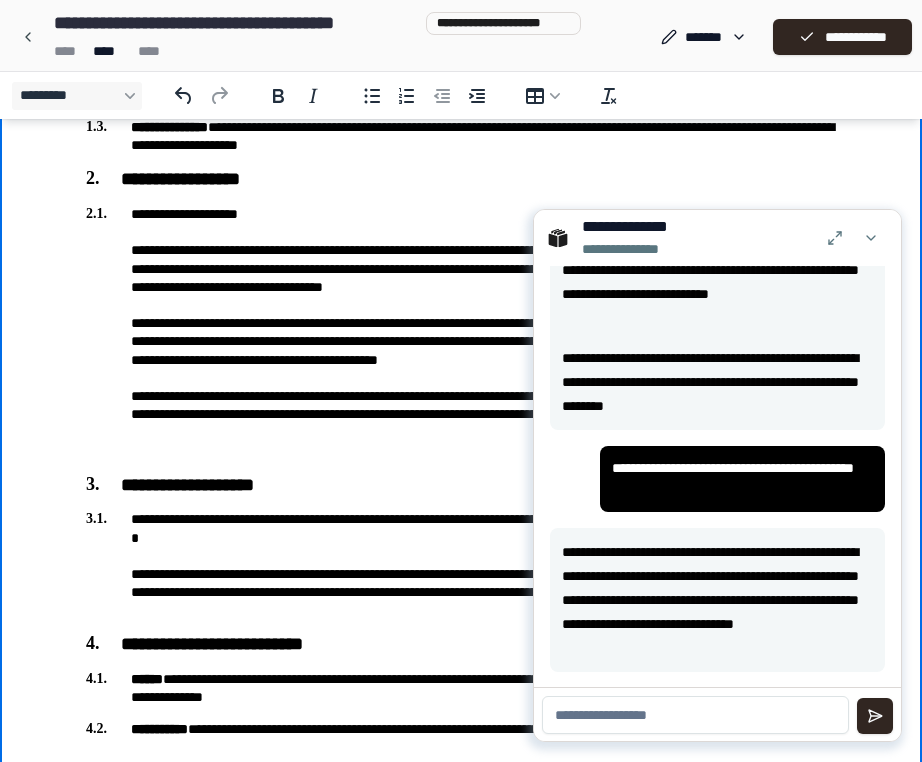 click on "**********" at bounding box center [461, 564] 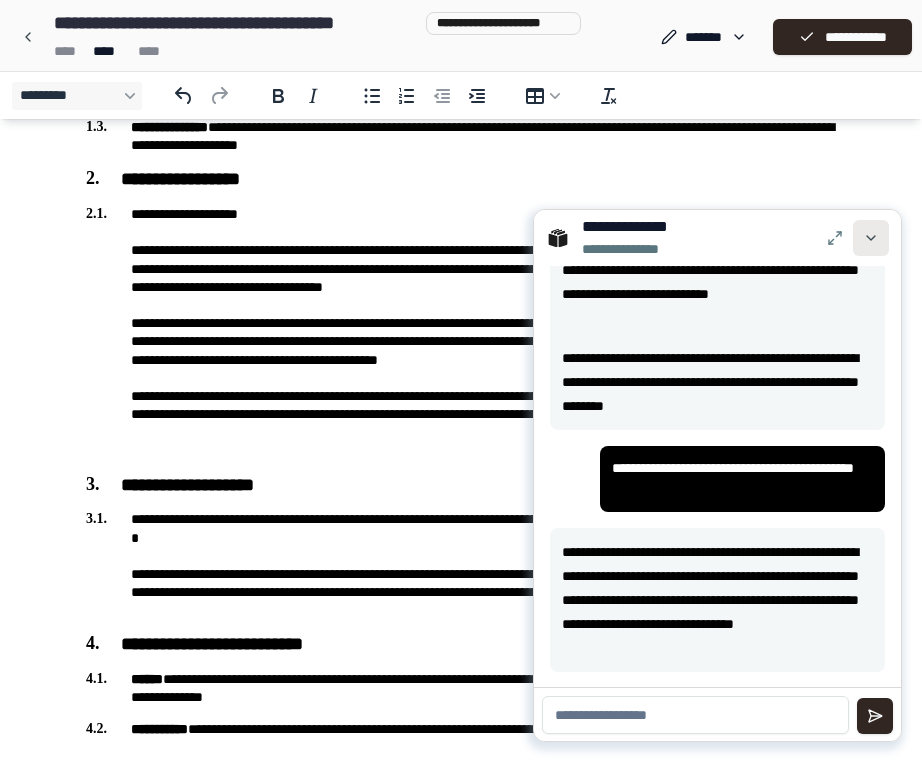 click at bounding box center [871, 238] 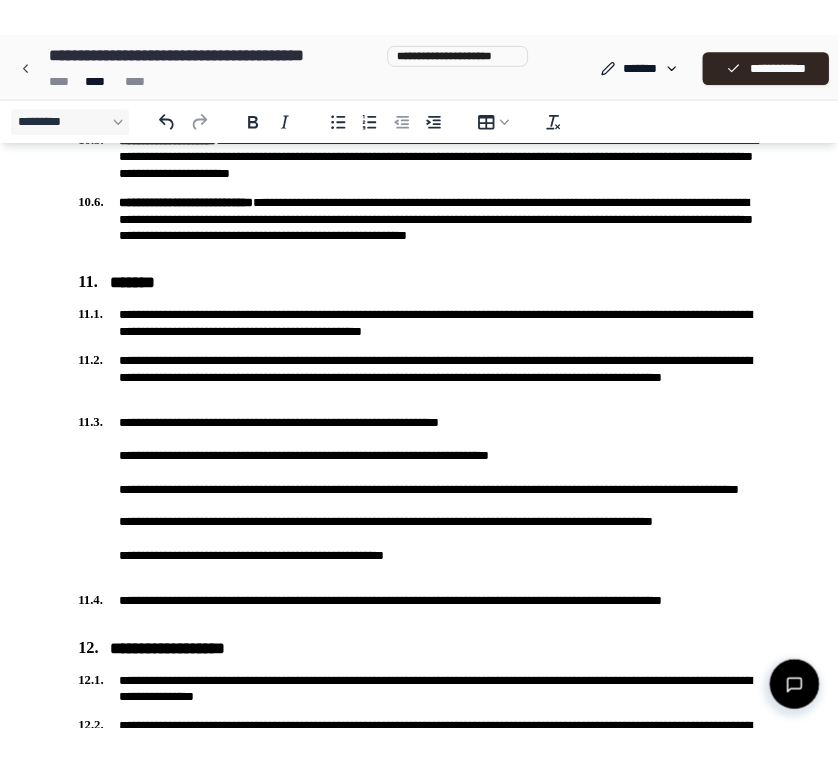 scroll, scrollTop: 2819, scrollLeft: 0, axis: vertical 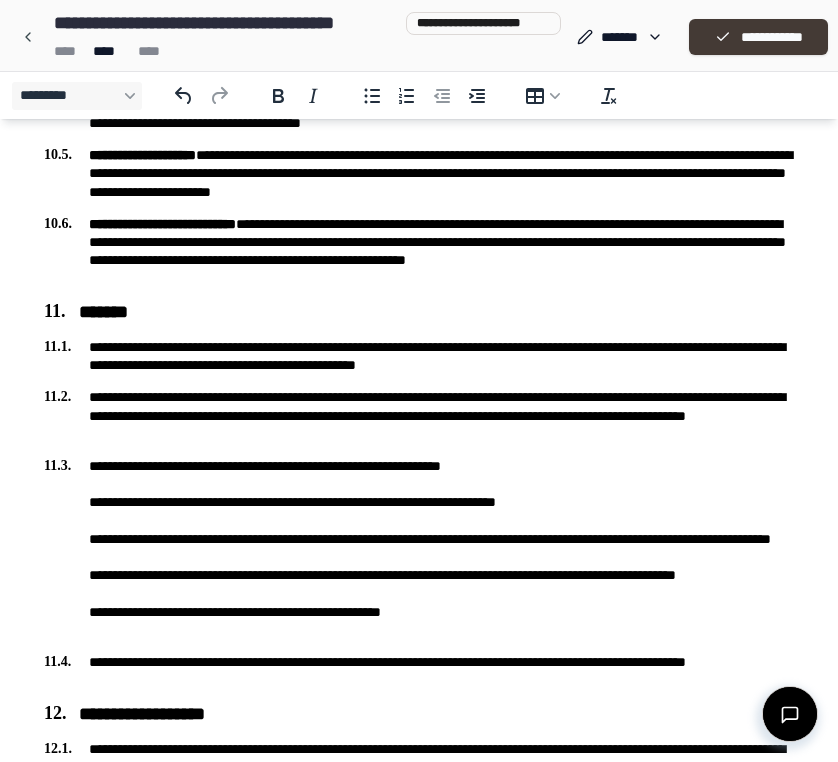 click on "**********" at bounding box center (758, 37) 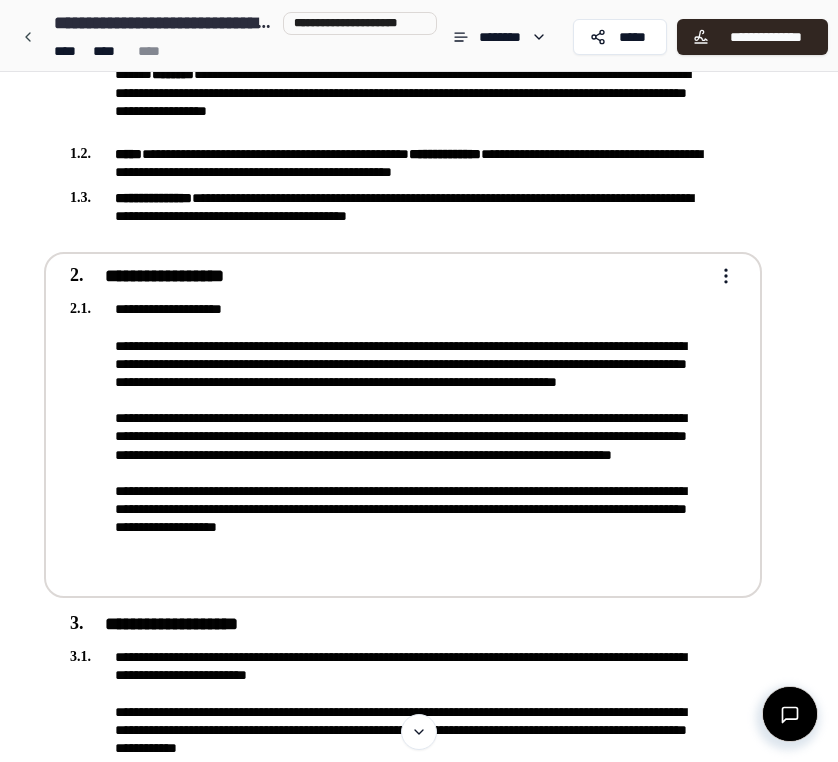 scroll, scrollTop: 374, scrollLeft: 0, axis: vertical 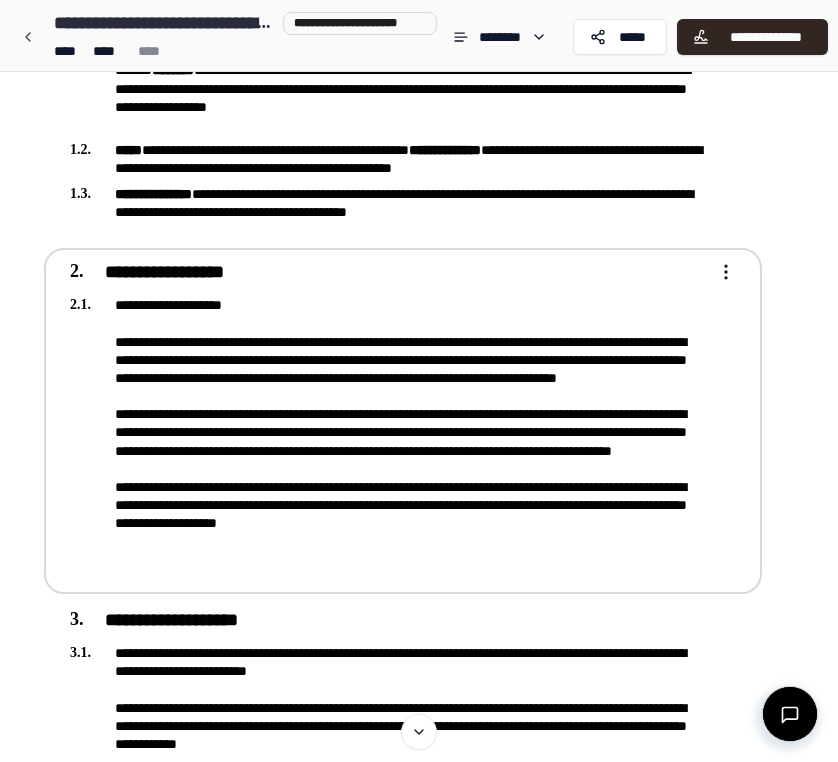 click on "**********" at bounding box center [389, 432] 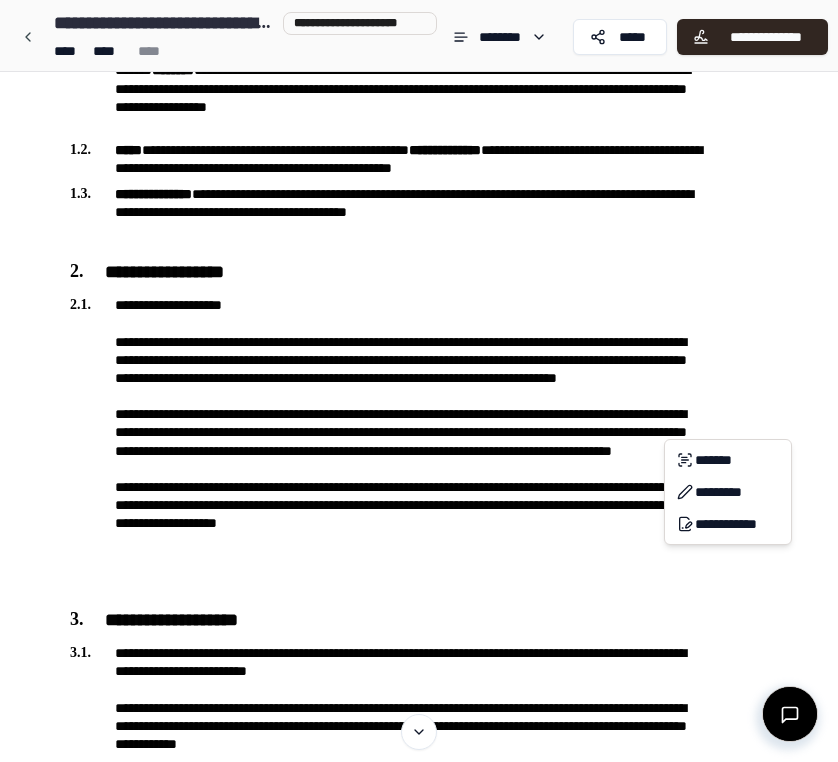 click on "**********" at bounding box center (419, 2329) 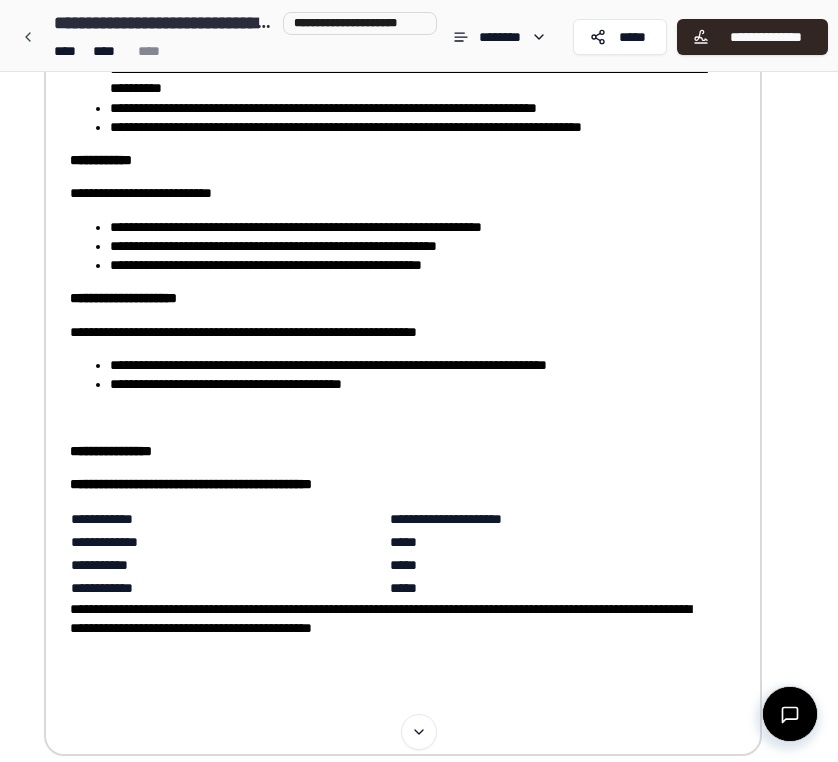 scroll, scrollTop: 4335, scrollLeft: 0, axis: vertical 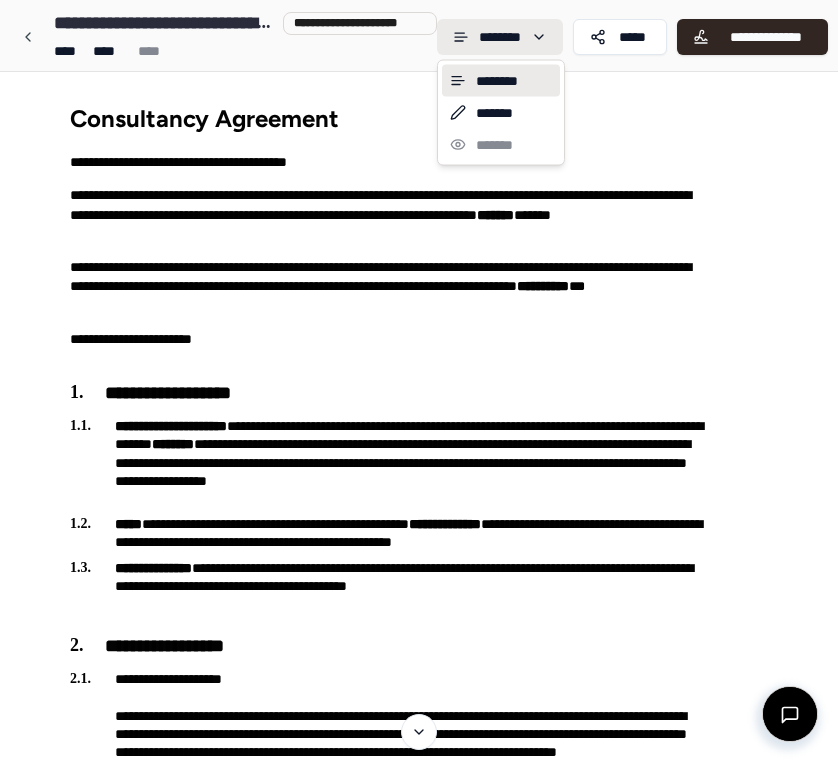 click on "**********" at bounding box center (419, 2703) 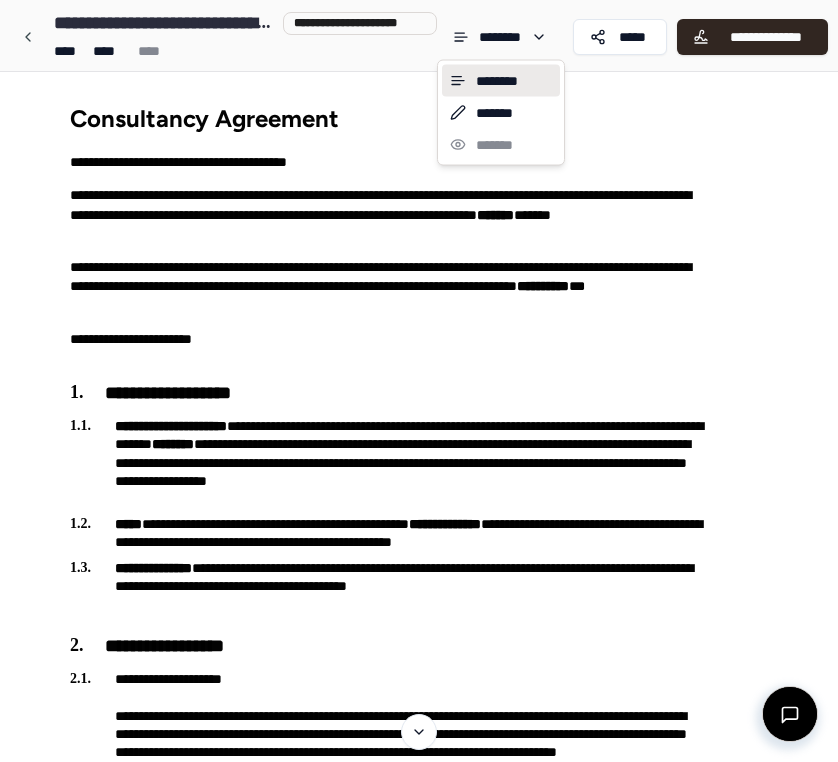 click on "********" at bounding box center [501, 81] 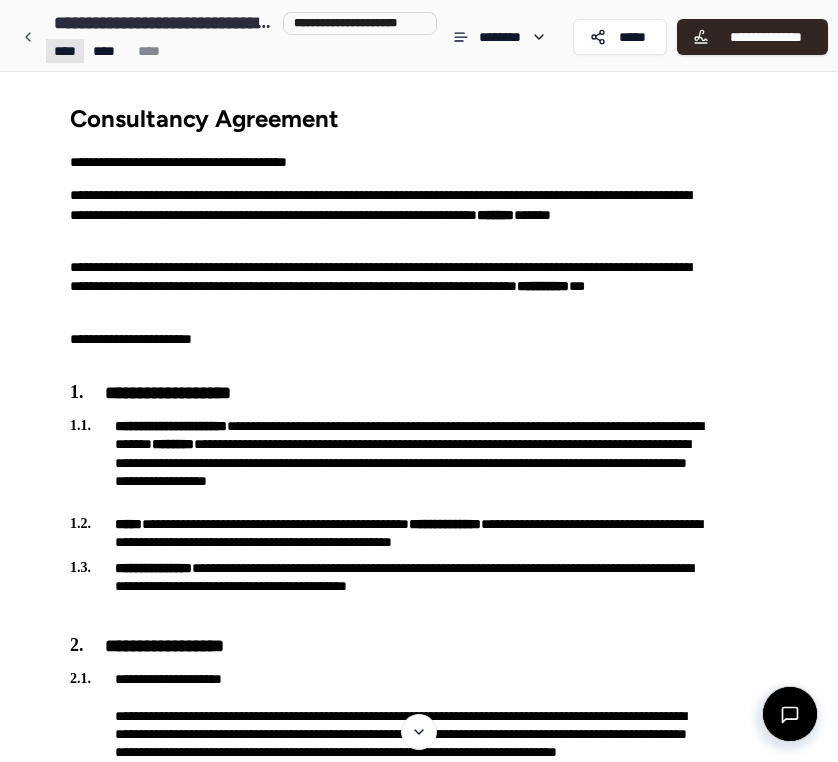 click on "**********" at bounding box center [419, 2703] 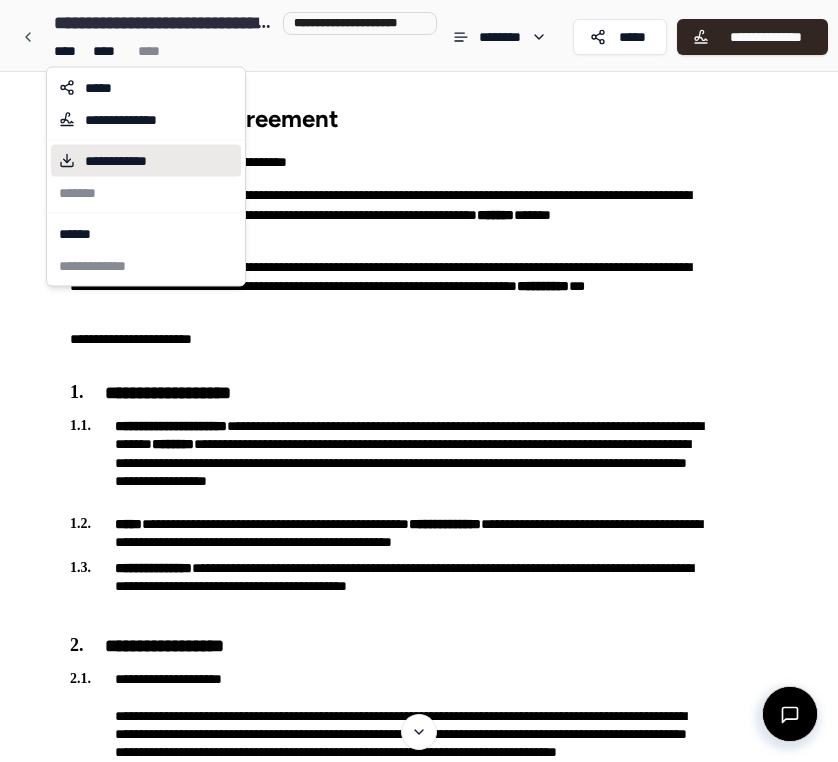 click on "**********" at bounding box center (146, 161) 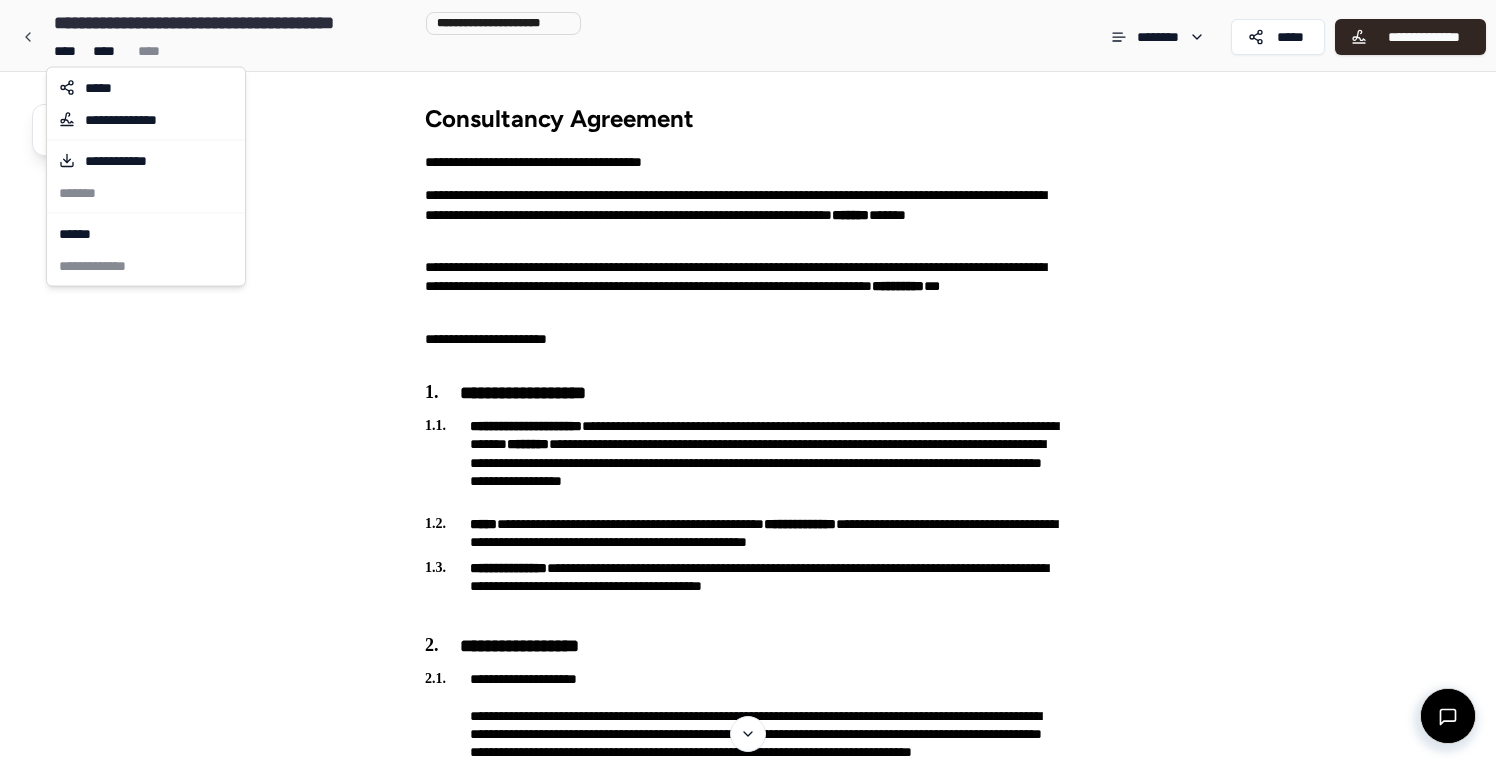 click on "**********" at bounding box center [748, 2703] 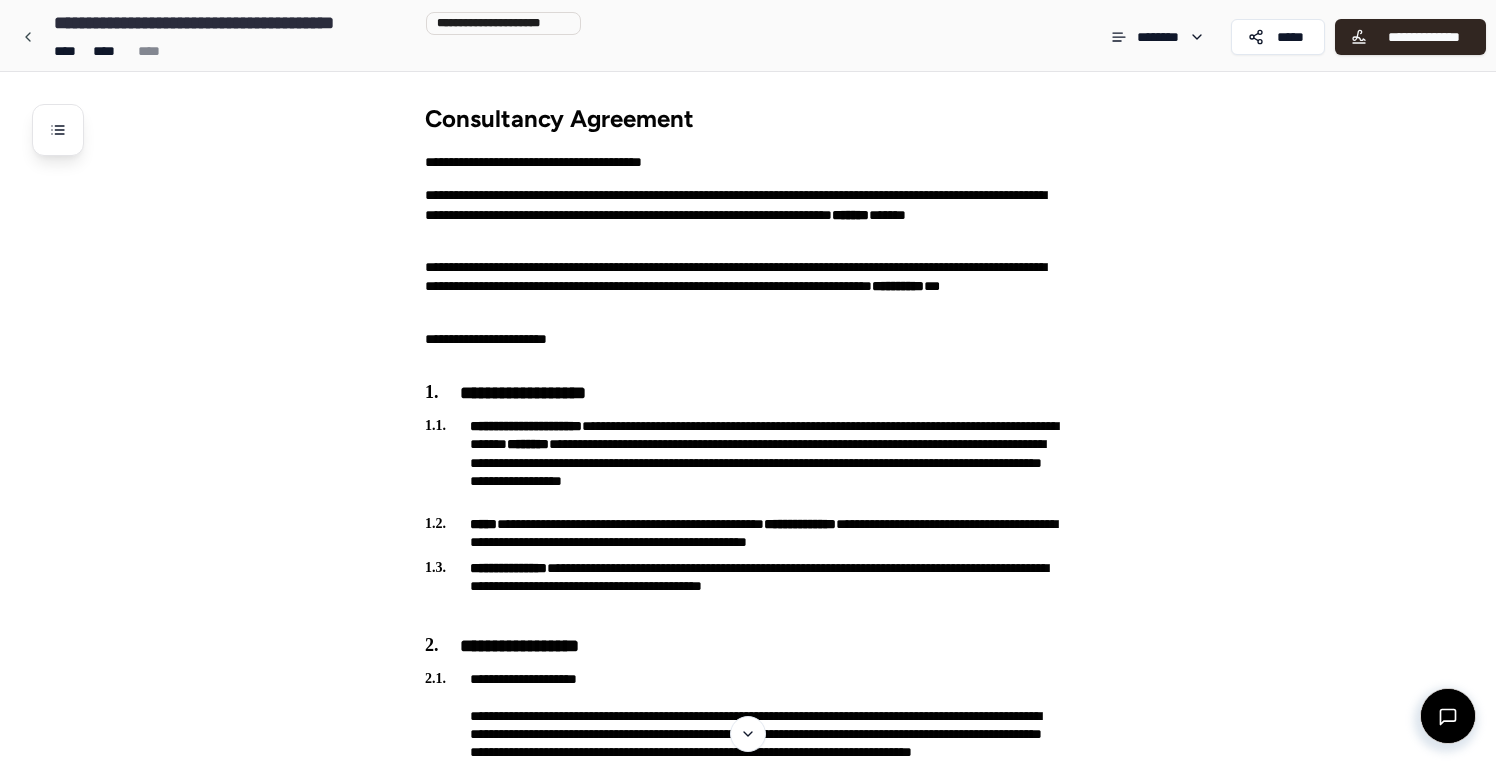 click at bounding box center [1448, 716] 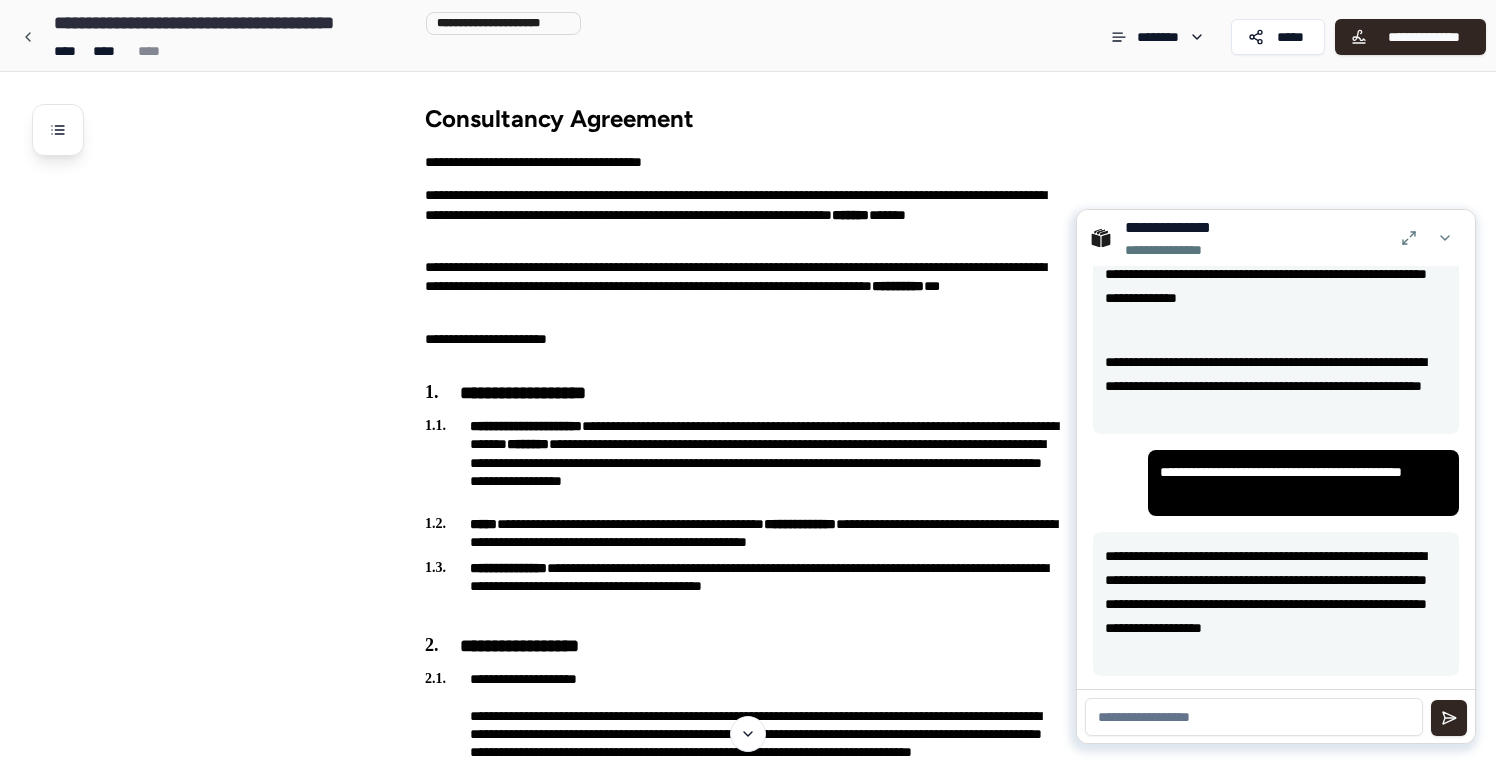 click at bounding box center (1254, 717) 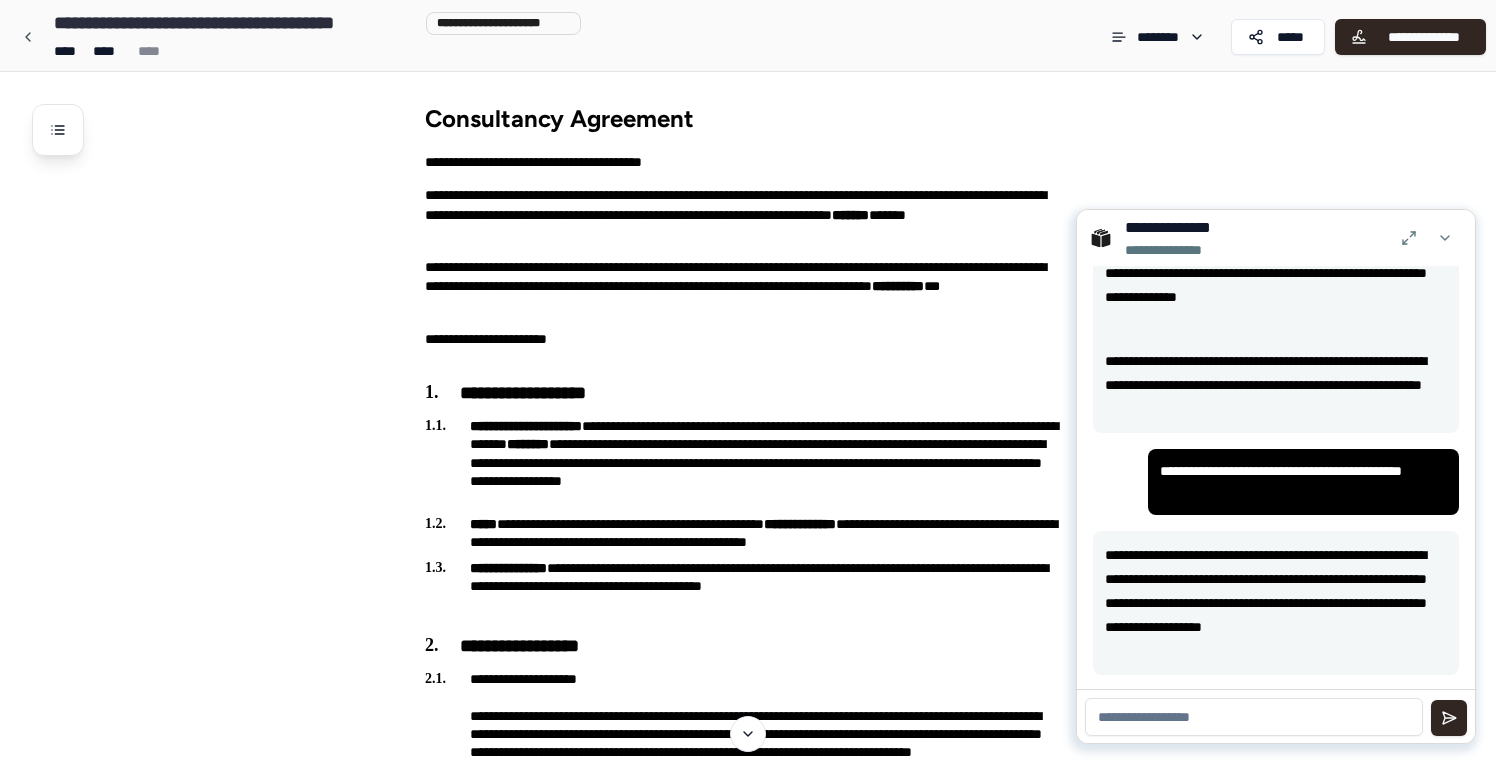 scroll, scrollTop: 2124, scrollLeft: 0, axis: vertical 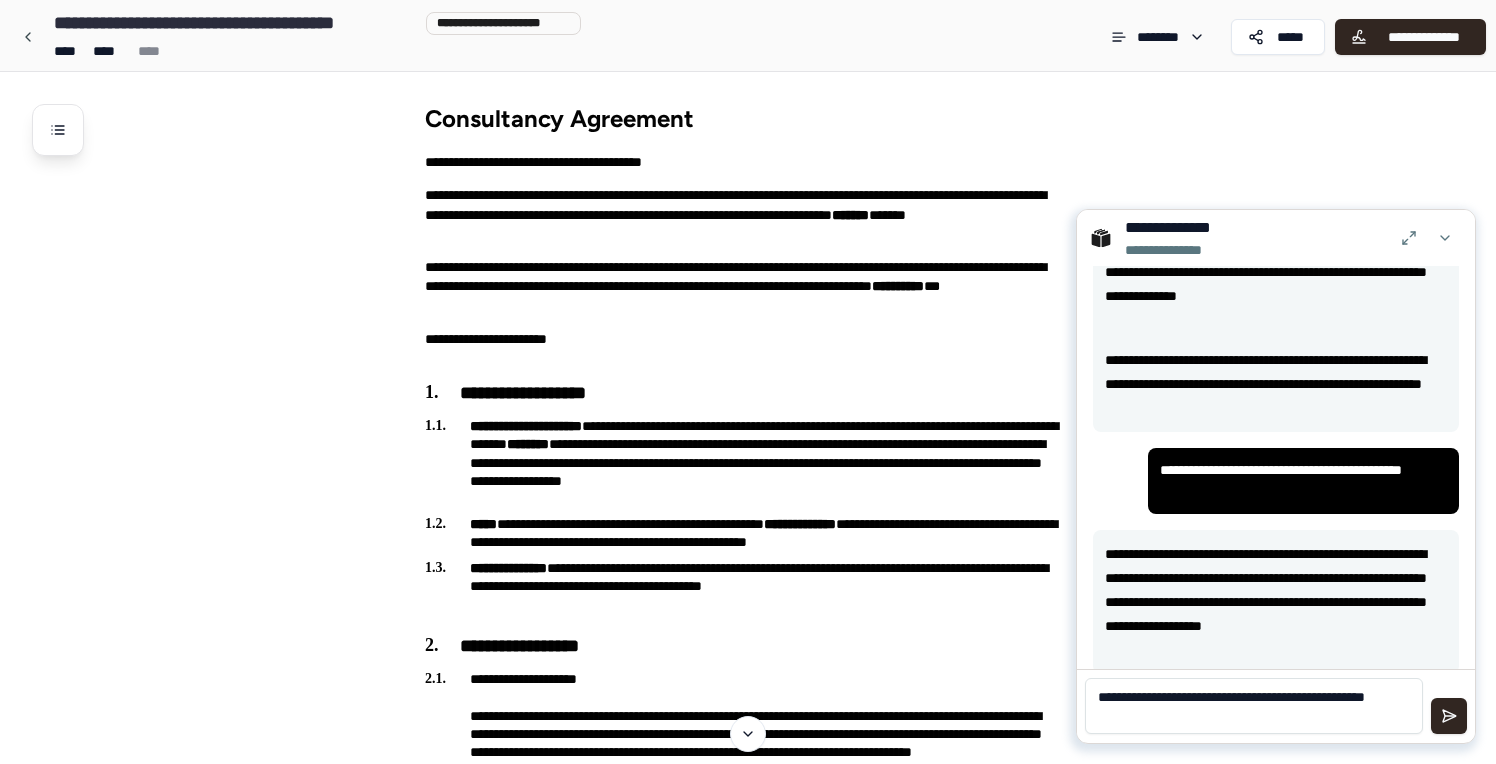 type on "**********" 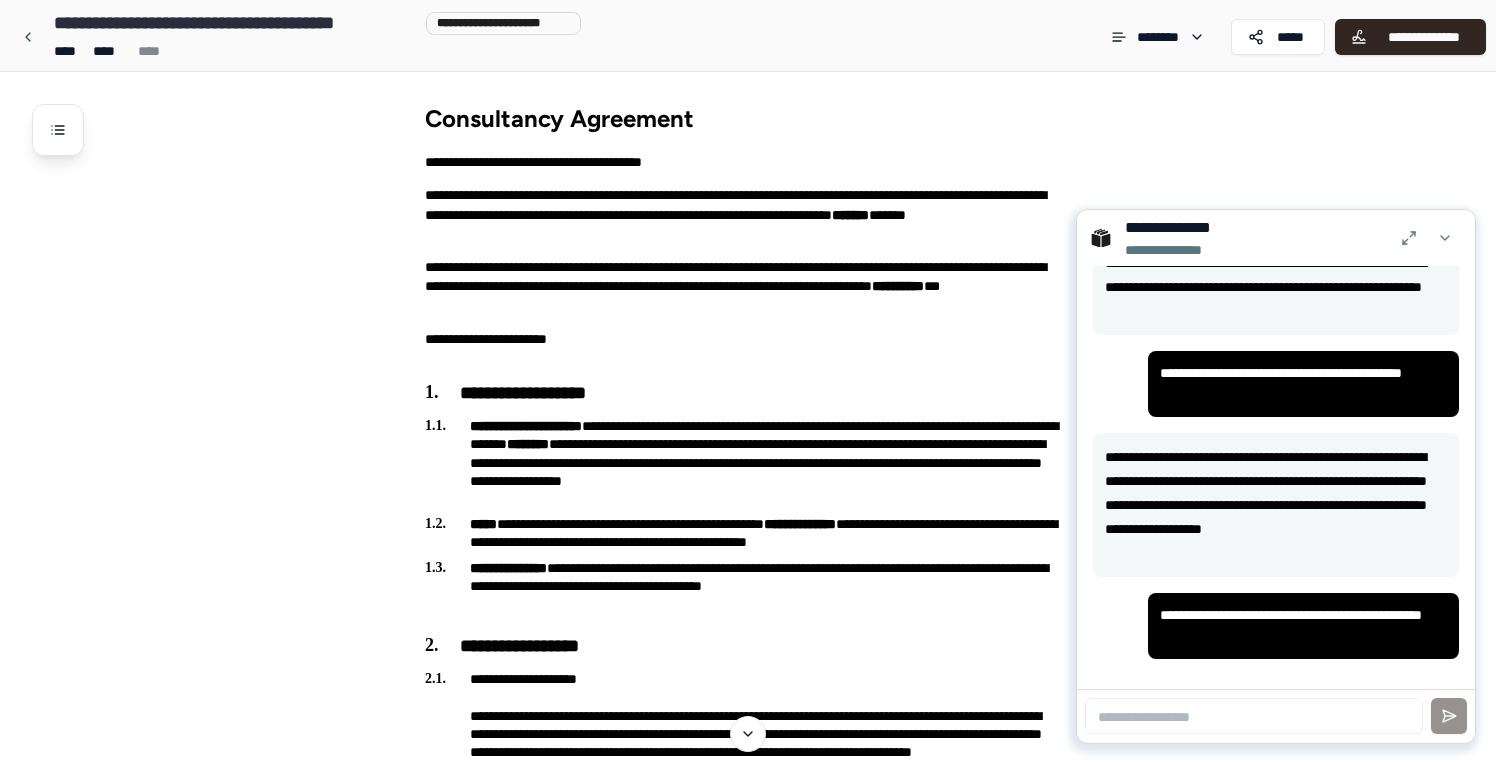 scroll, scrollTop: 2222, scrollLeft: 0, axis: vertical 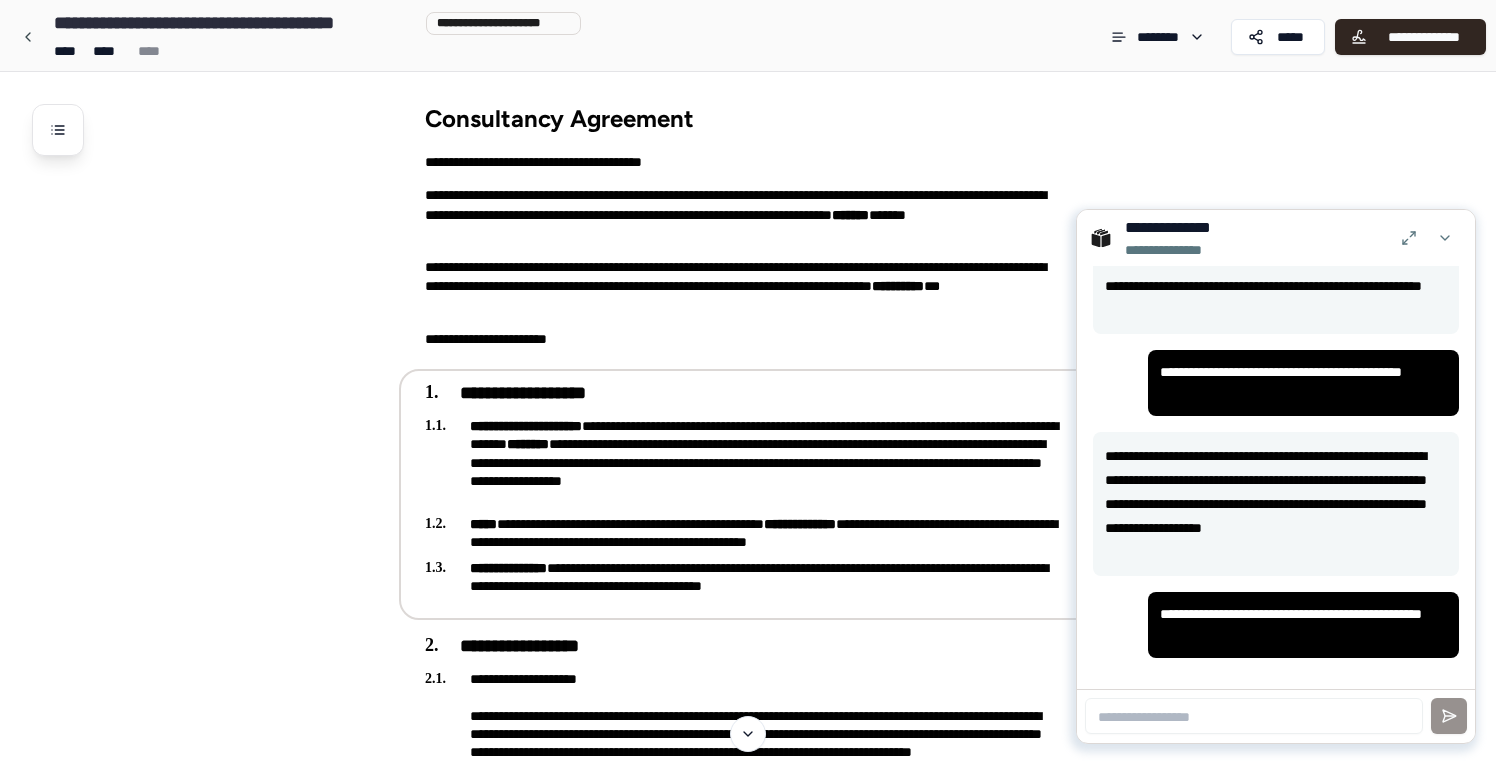 click on "**********" at bounding box center (744, 577) 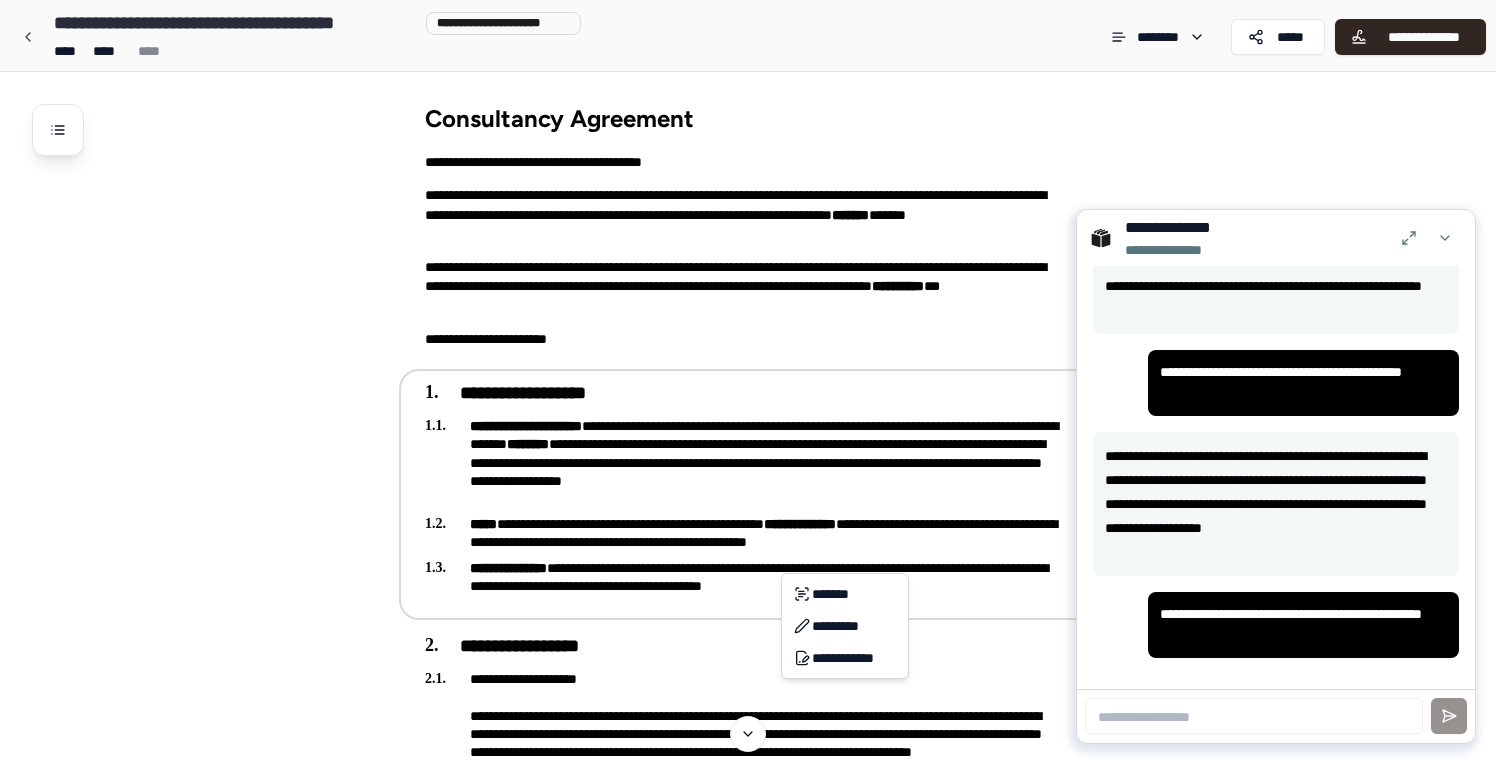 click on "**********" at bounding box center [748, 2703] 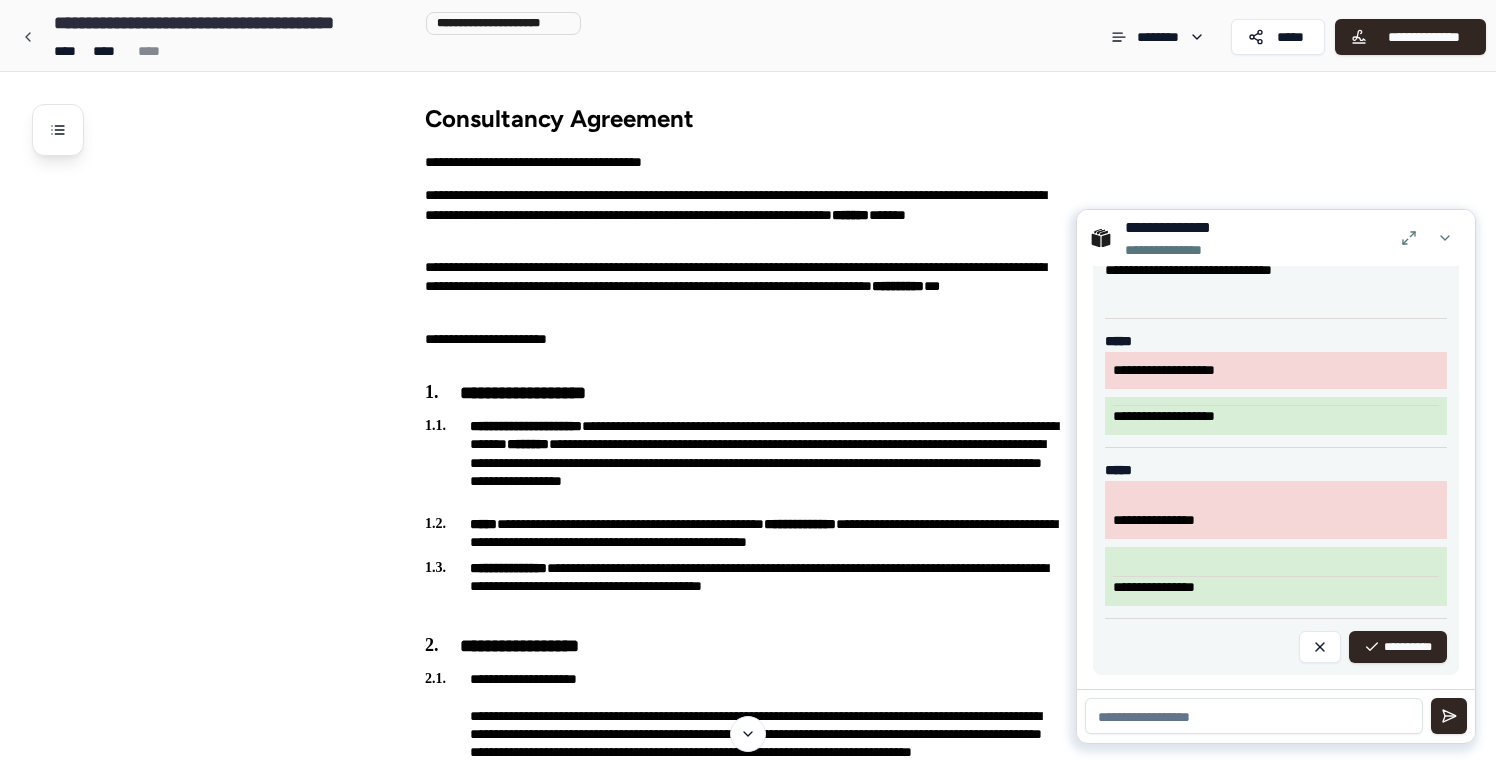 scroll, scrollTop: 2723, scrollLeft: 0, axis: vertical 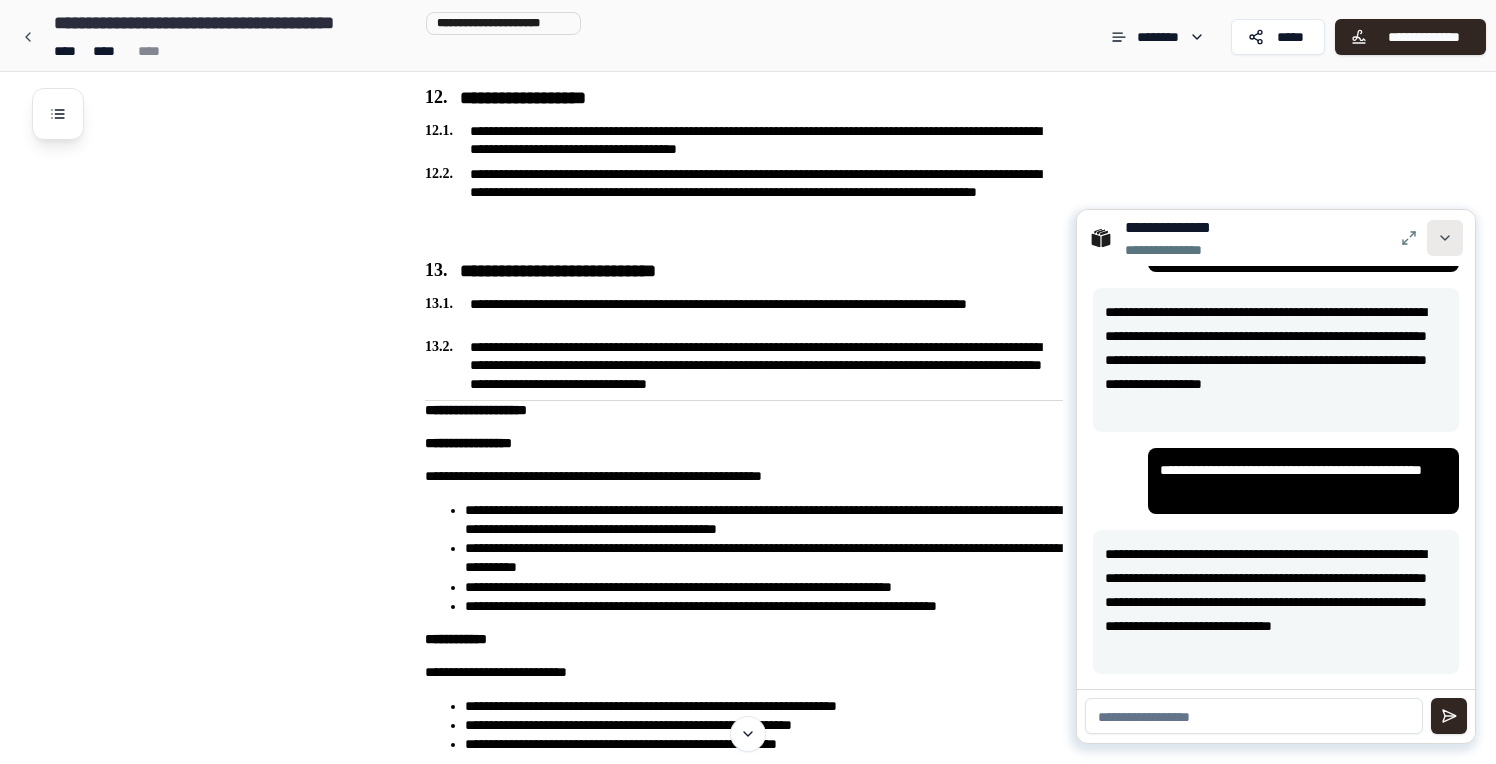 click at bounding box center [1445, 238] 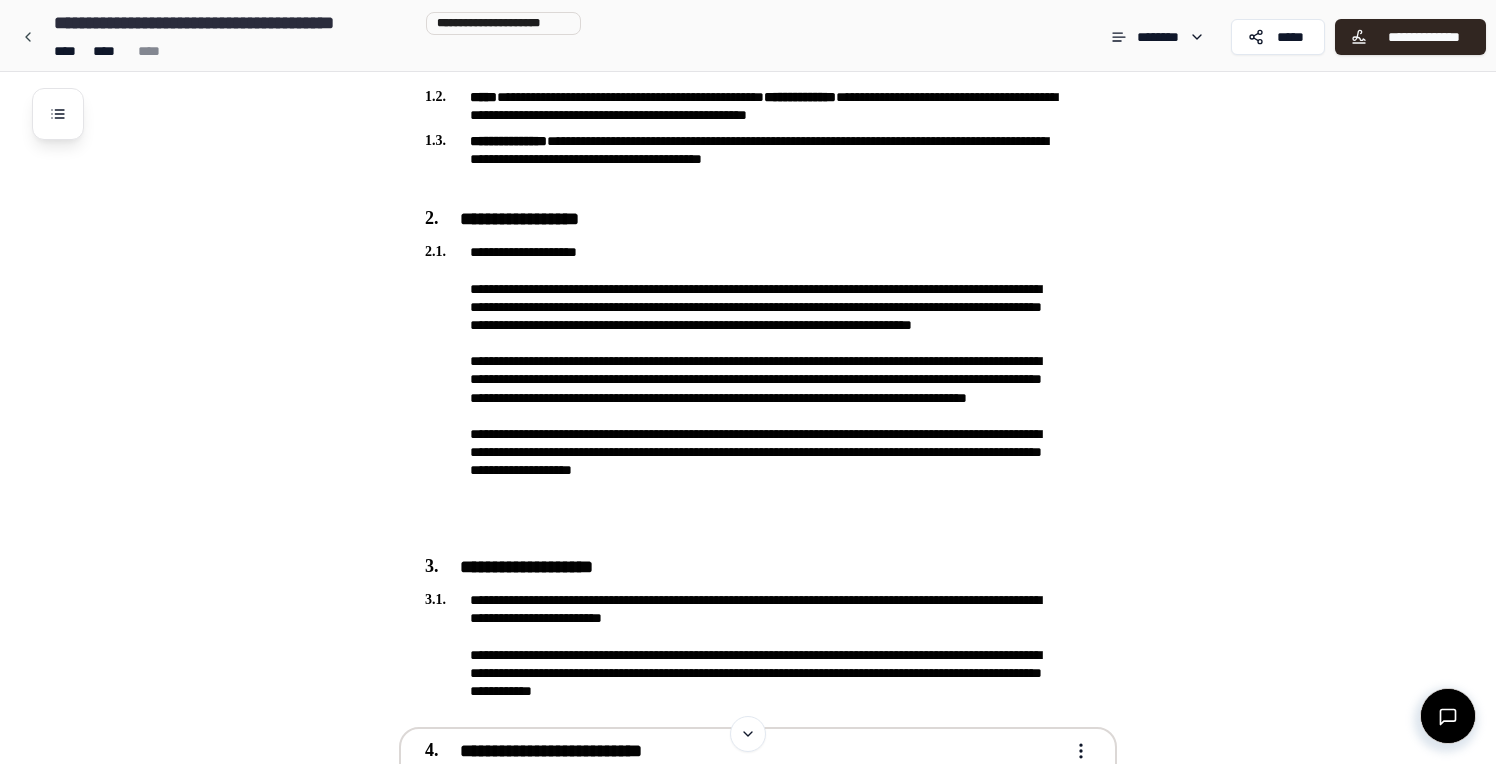 scroll, scrollTop: 248, scrollLeft: 0, axis: vertical 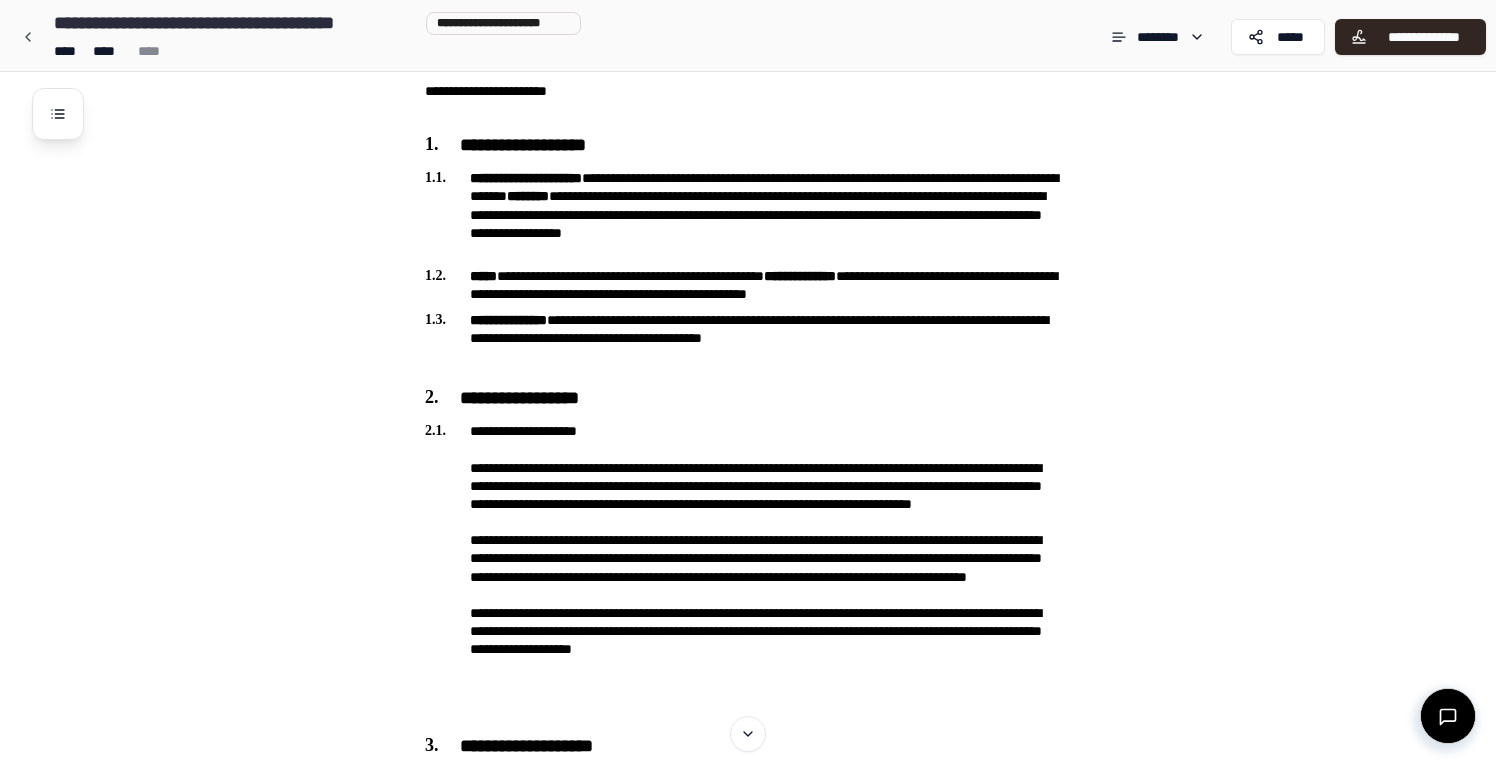 click at bounding box center (1448, 716) 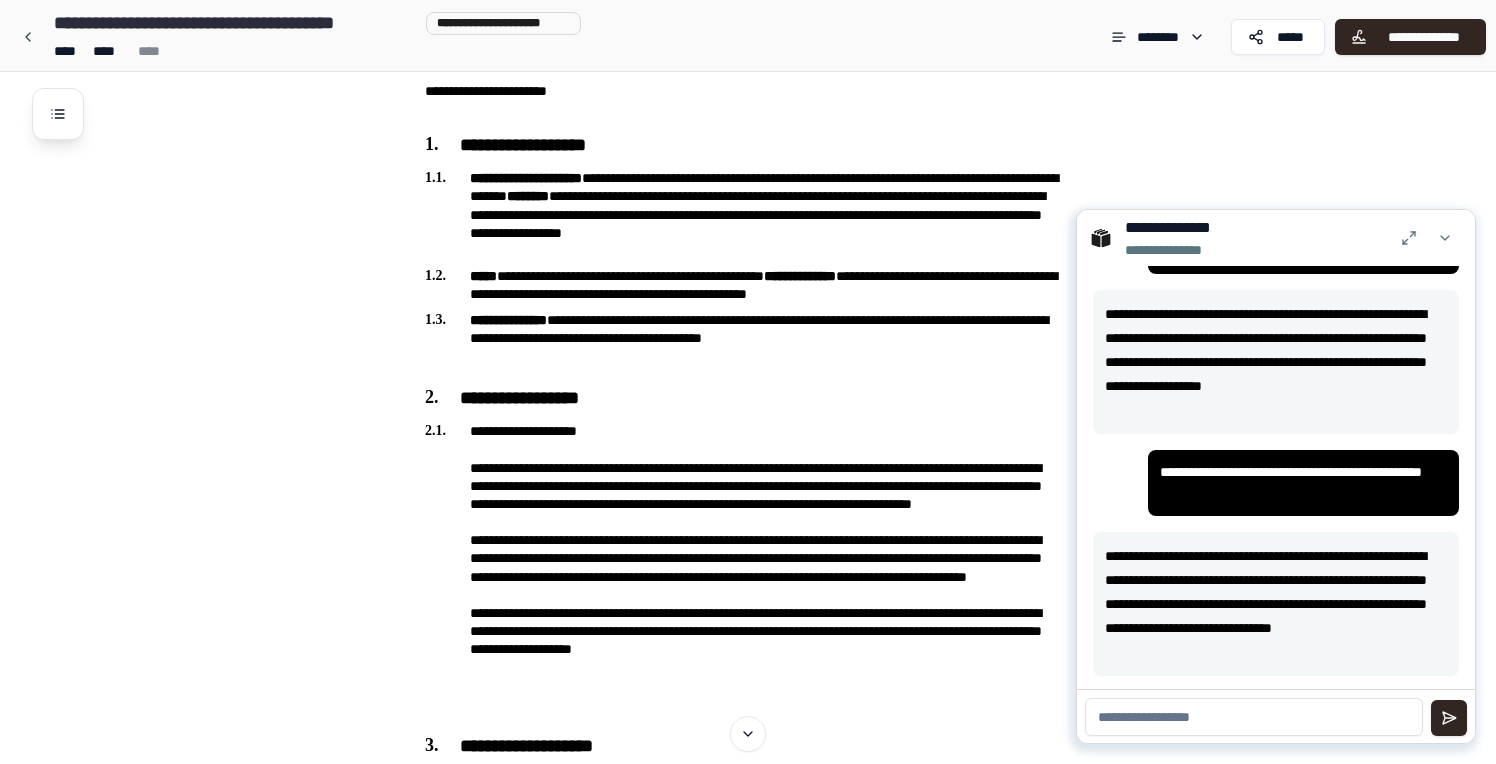click at bounding box center [1254, 717] 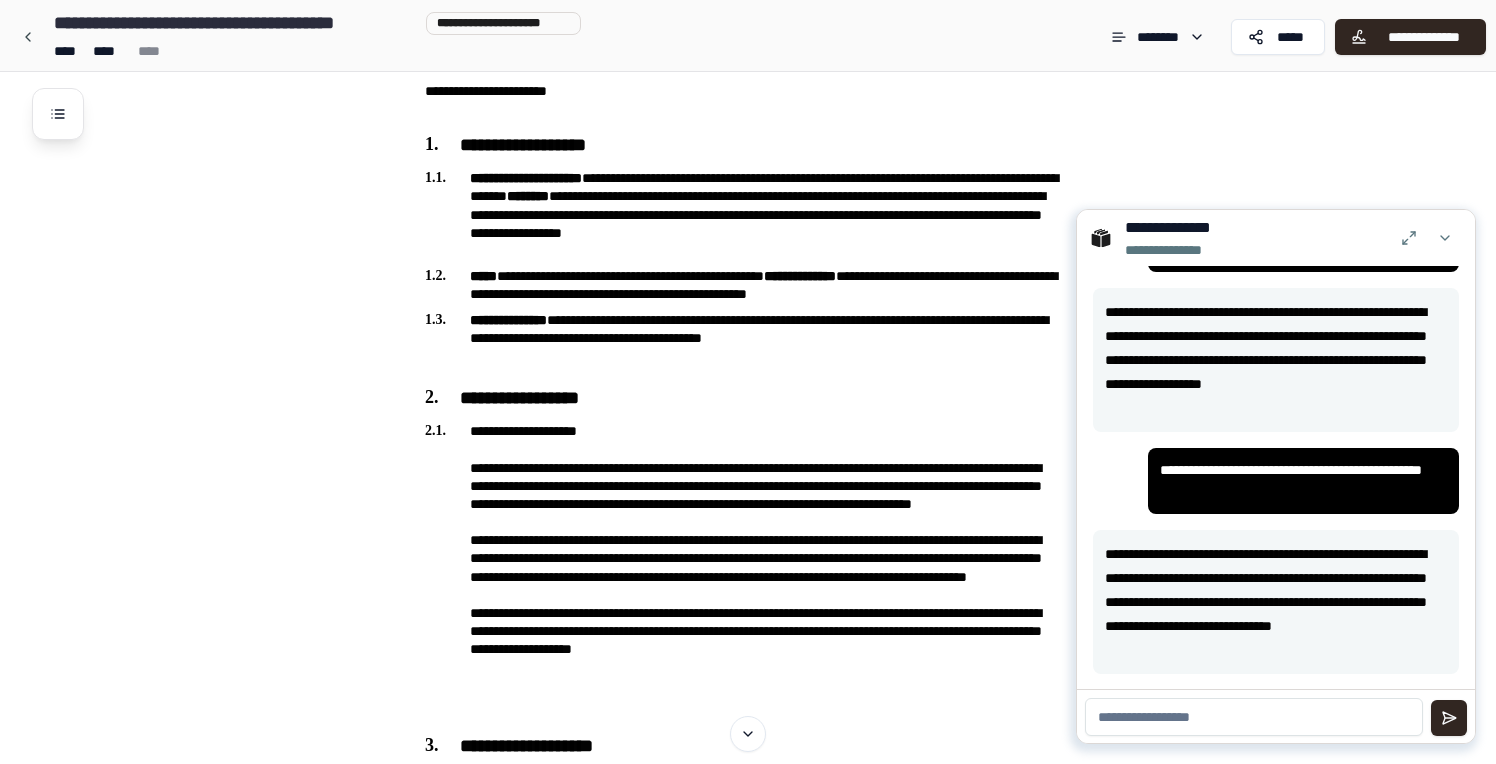 scroll, scrollTop: 2366, scrollLeft: 0, axis: vertical 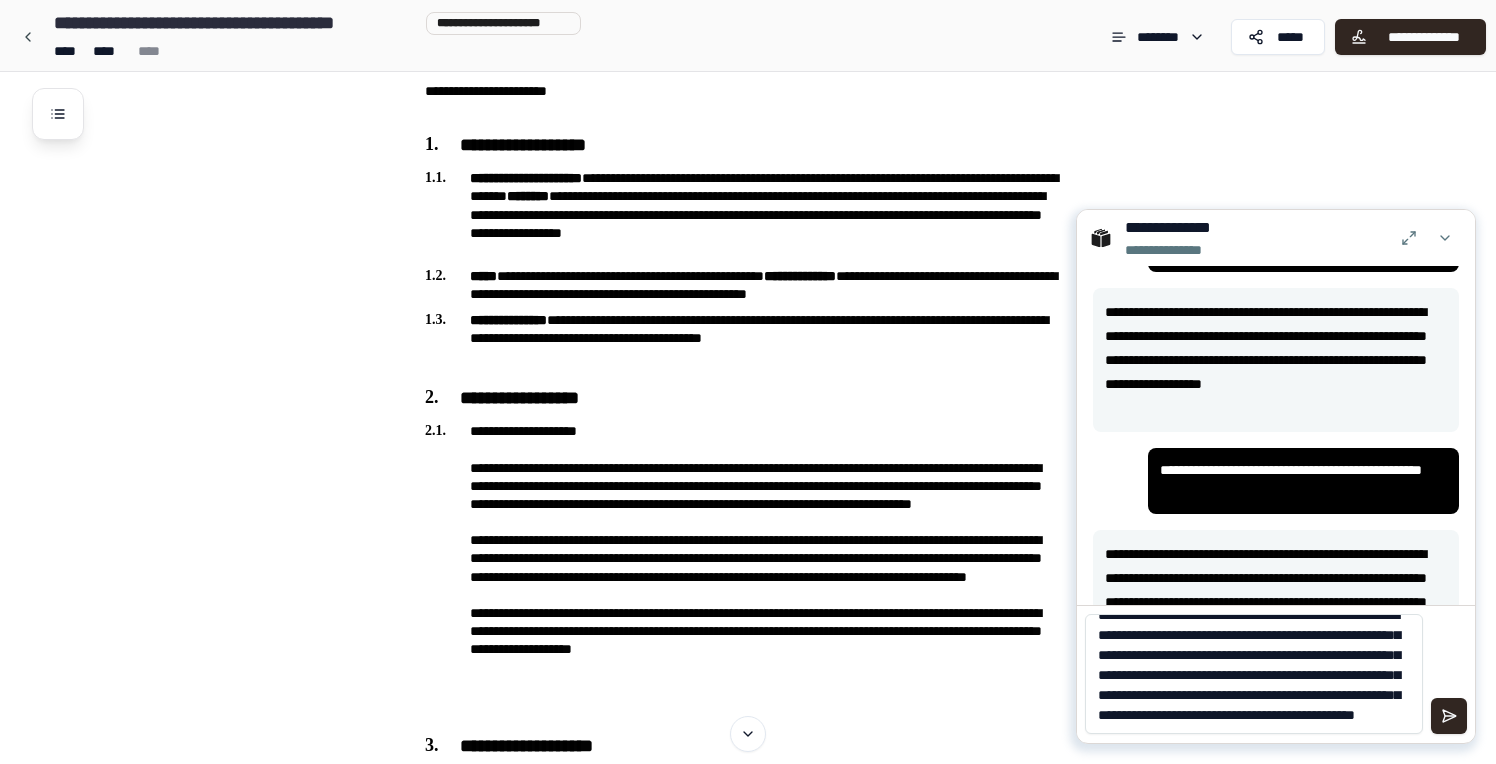 type on "**********" 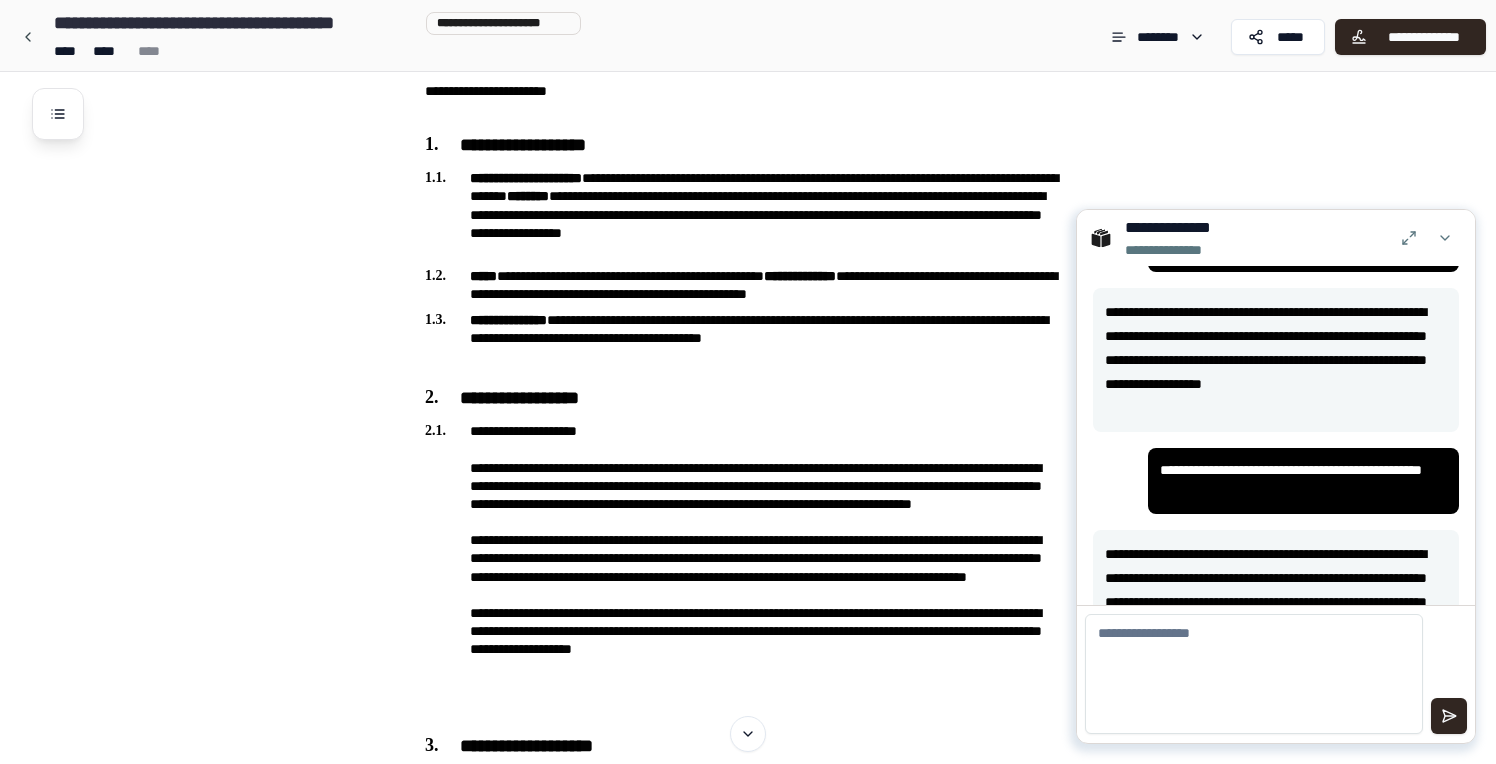 scroll, scrollTop: 0, scrollLeft: 0, axis: both 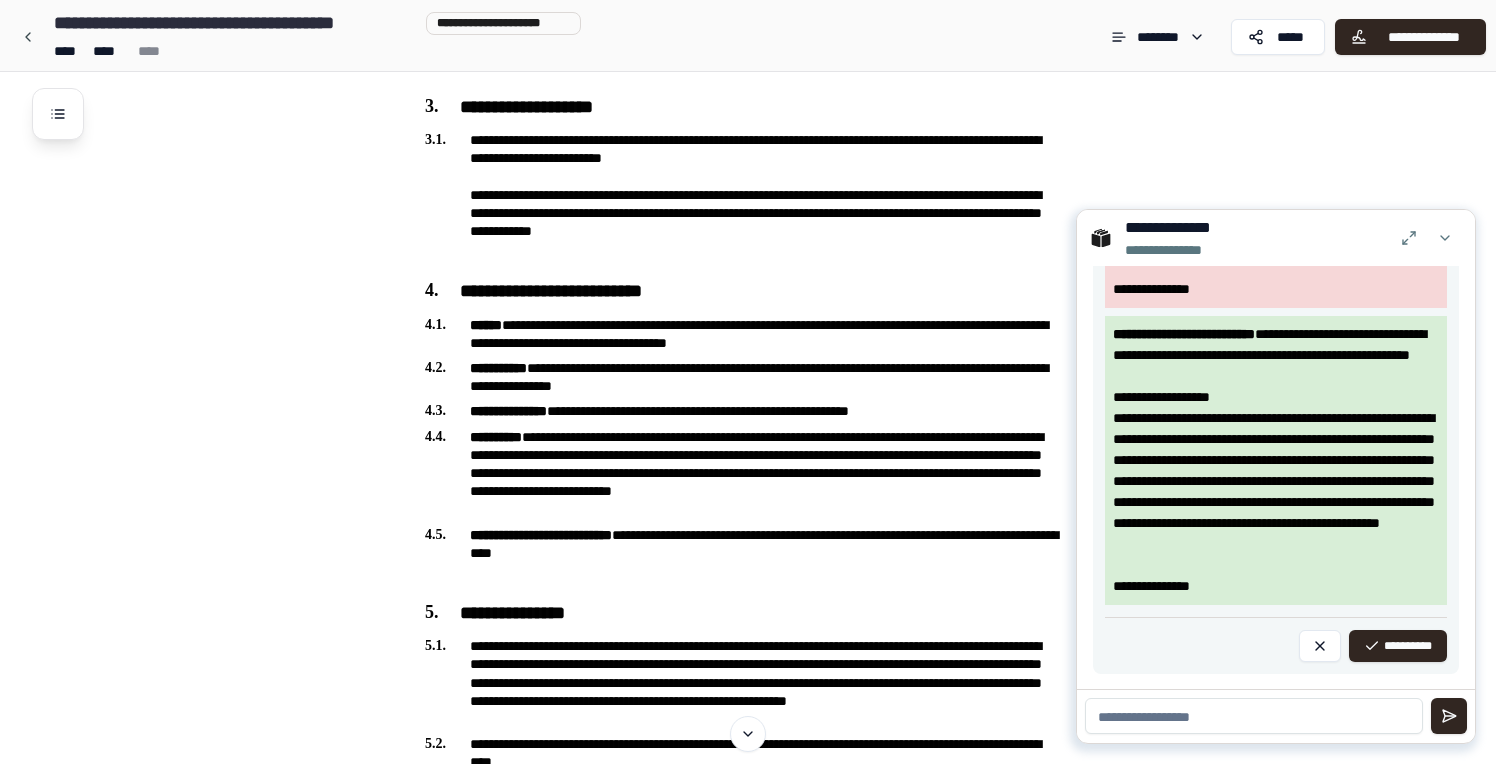 click on "**********" at bounding box center [1276, 492] 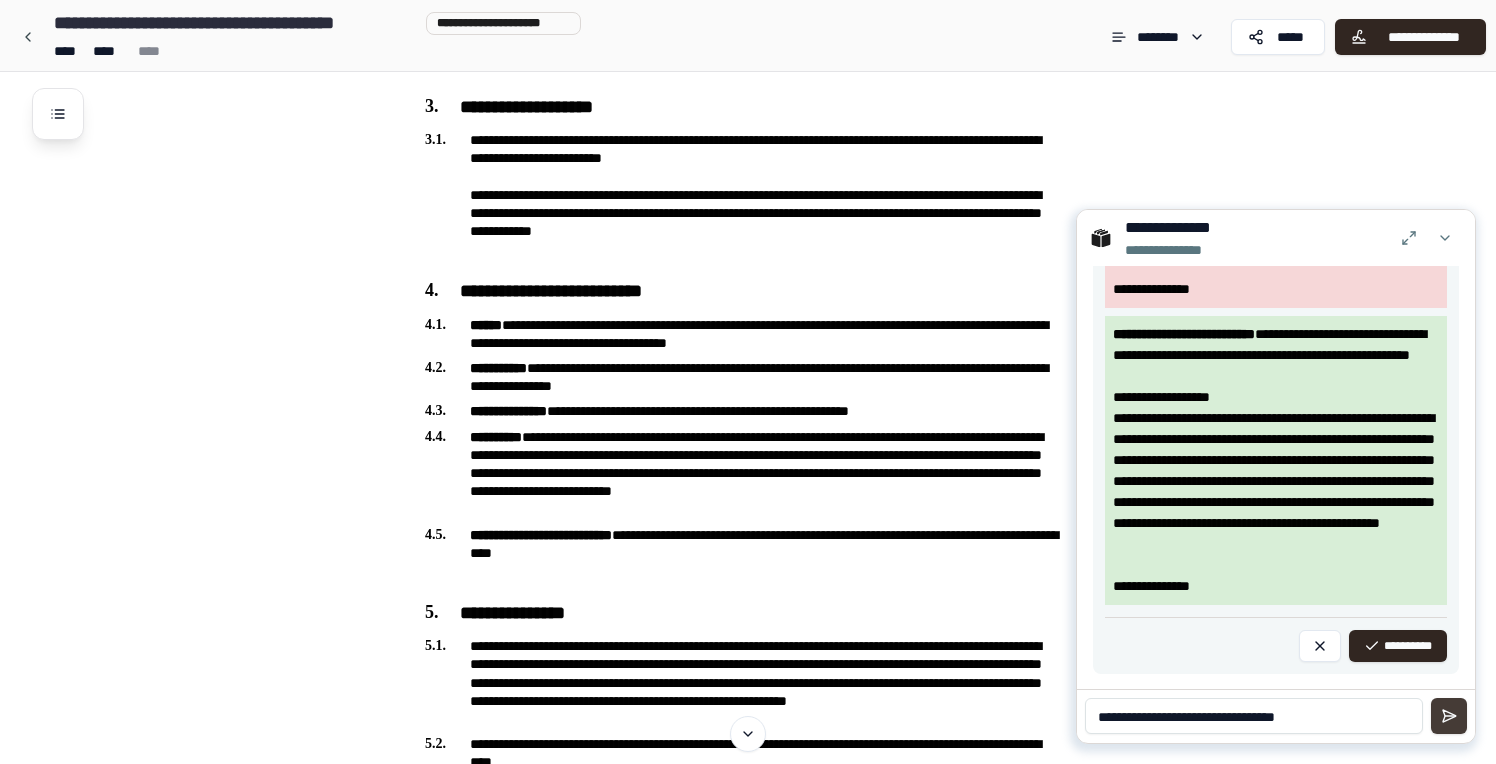type on "**********" 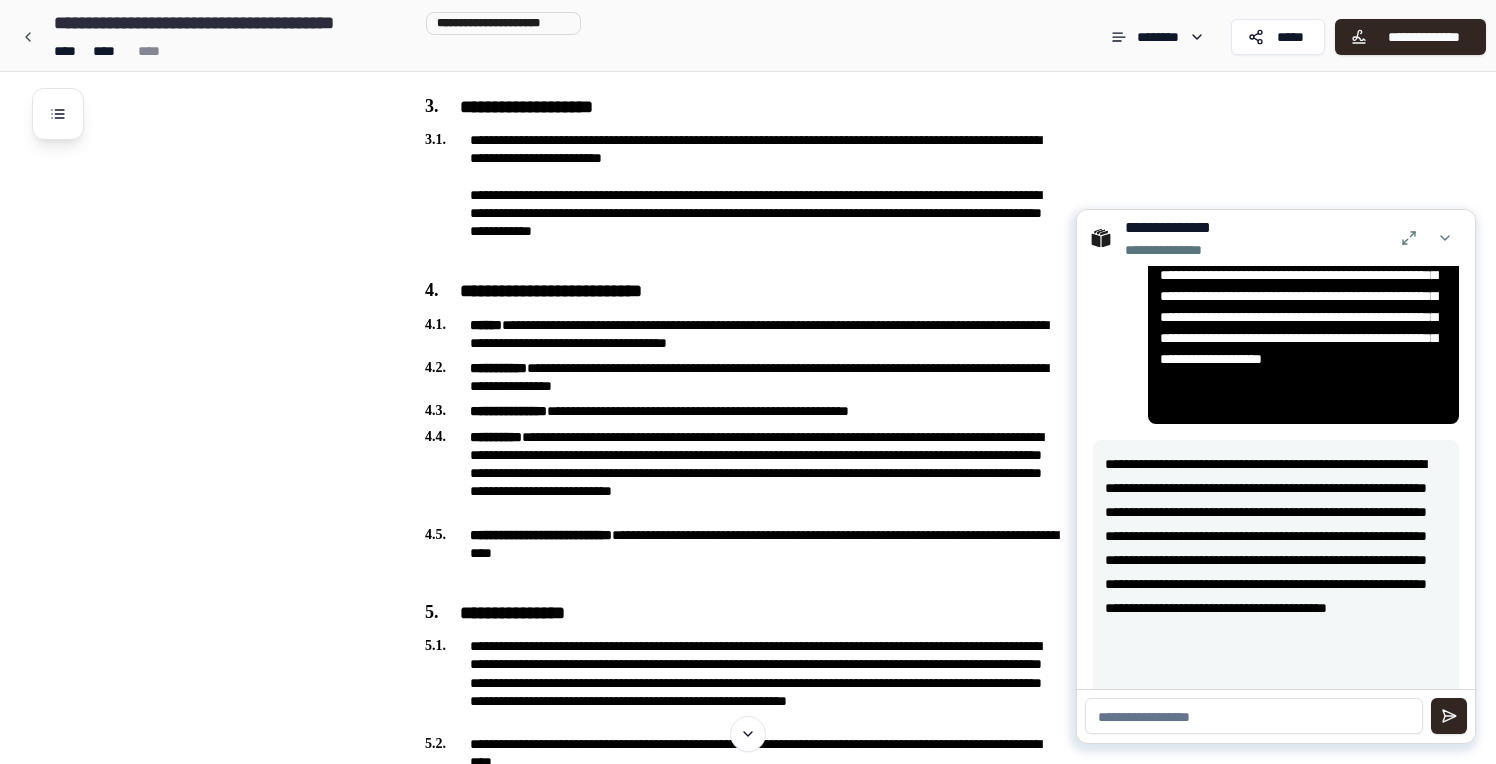 scroll, scrollTop: 2829, scrollLeft: 0, axis: vertical 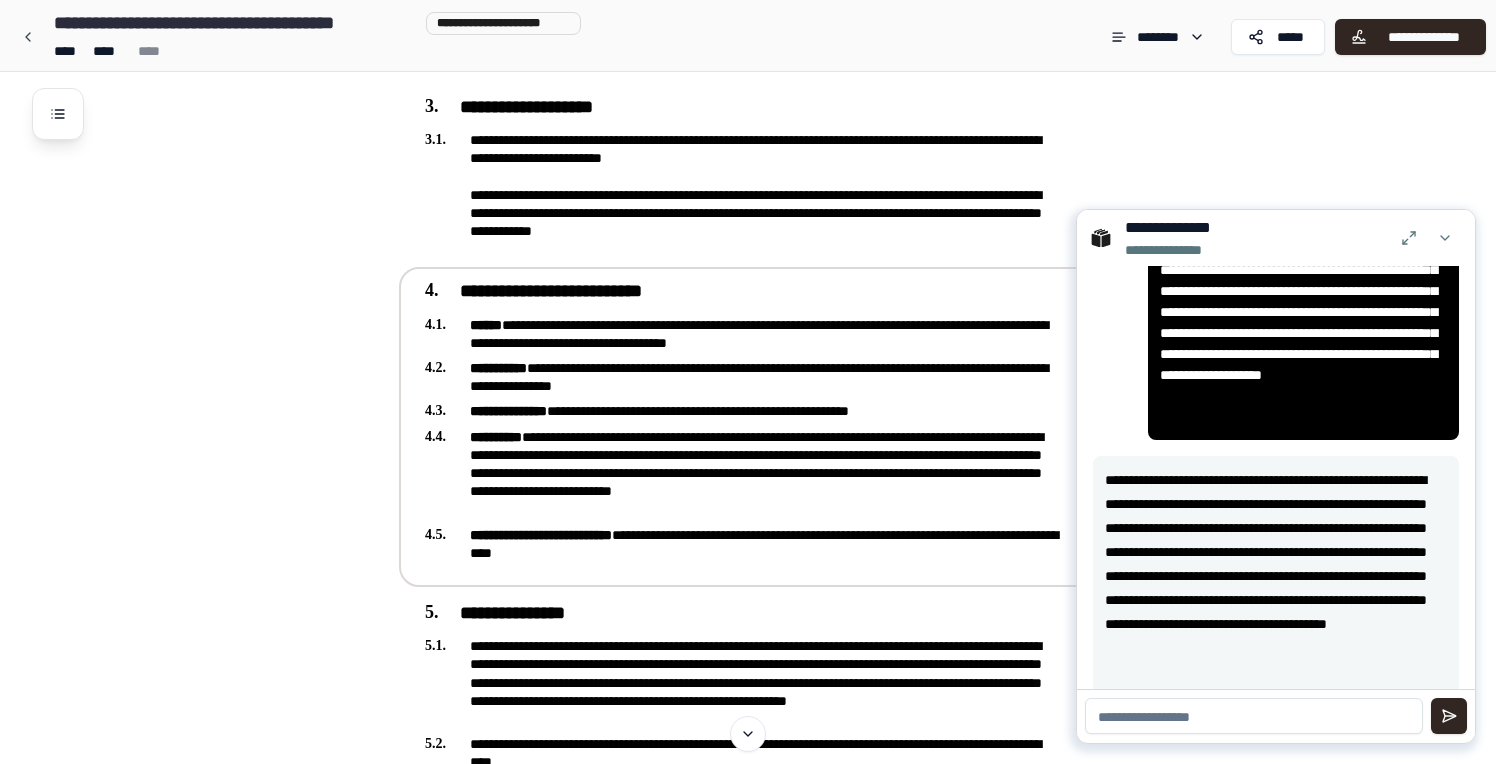 click on "**********" at bounding box center (744, 334) 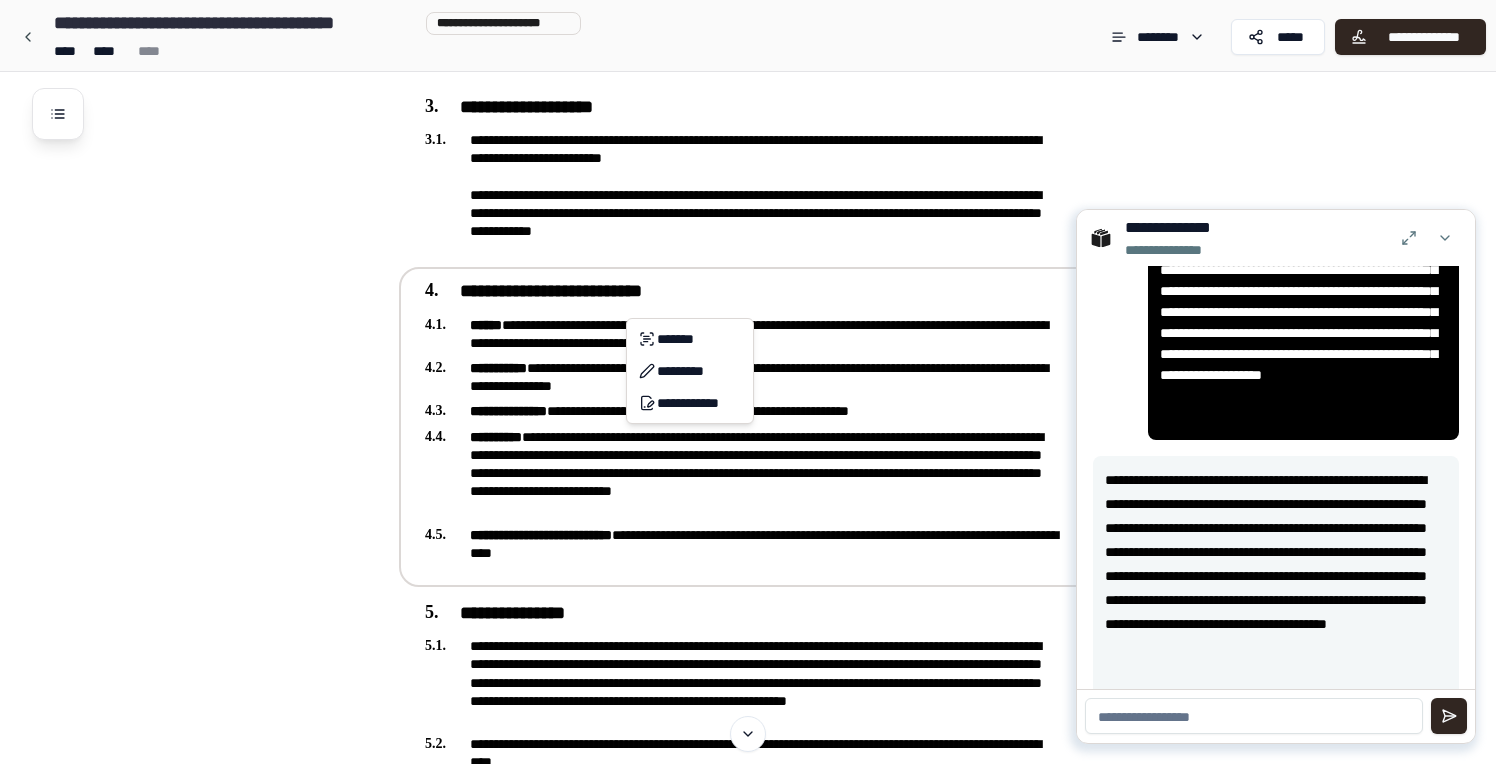 click on "**********" at bounding box center (748, 1817) 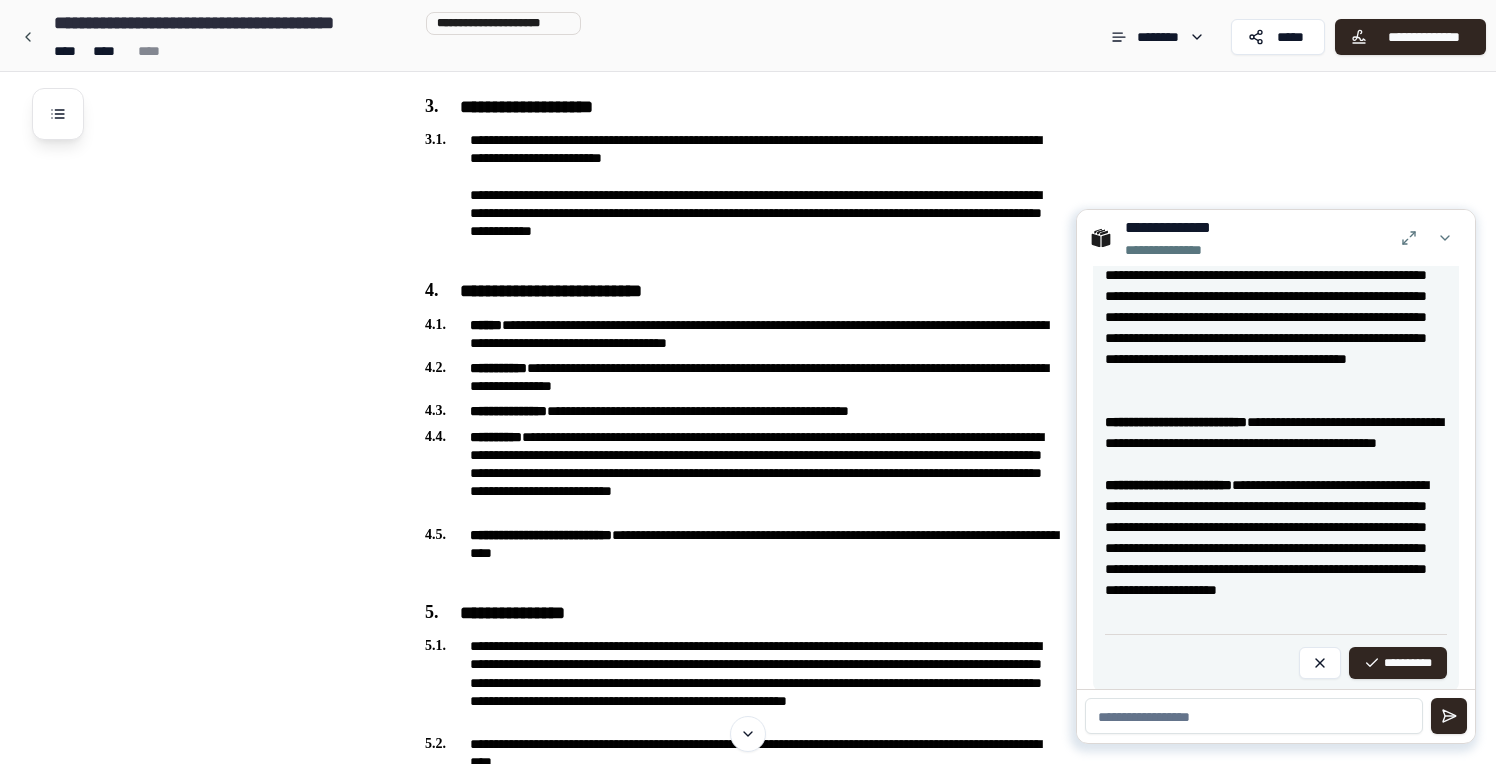 scroll, scrollTop: 4022, scrollLeft: 0, axis: vertical 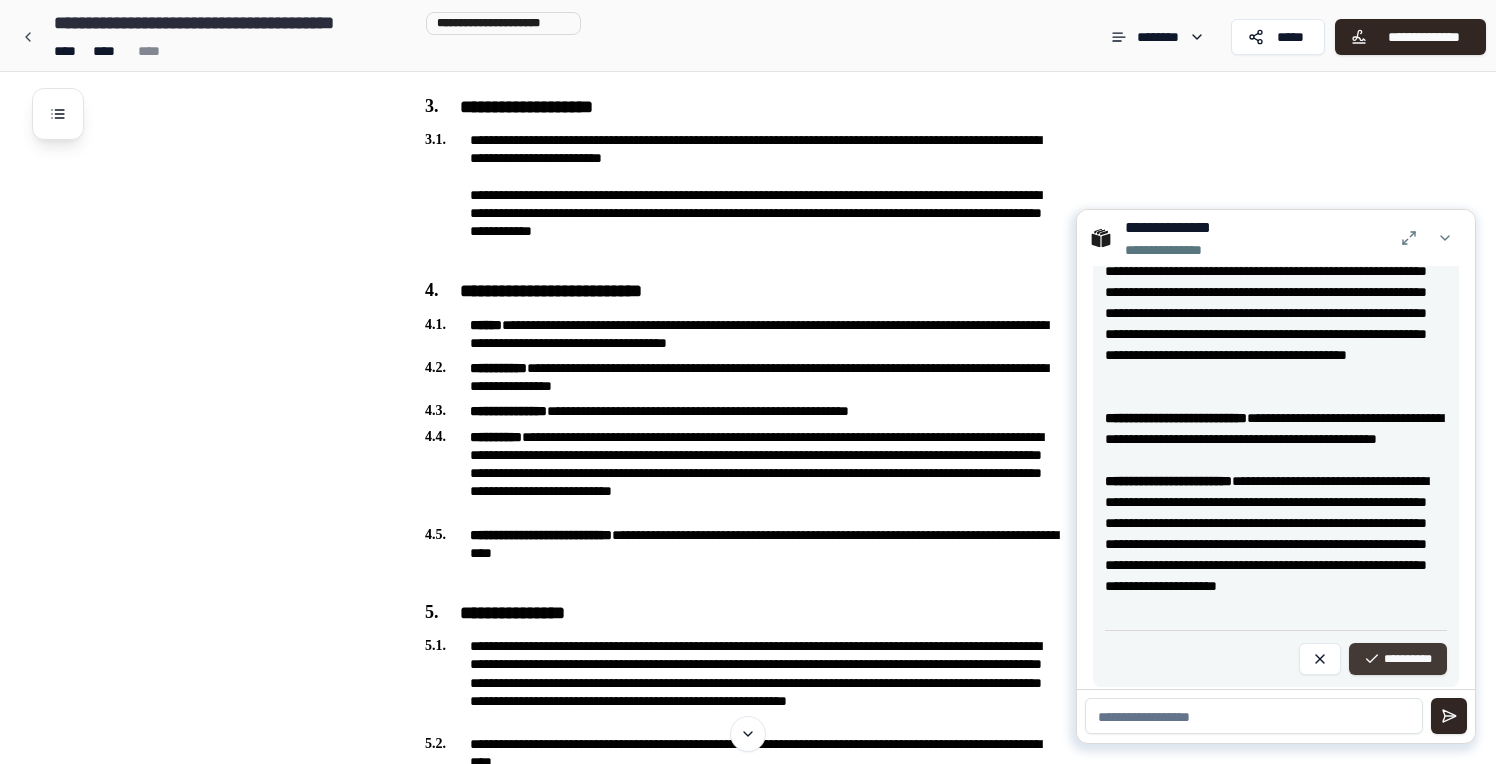 click on "**********" at bounding box center [1398, 659] 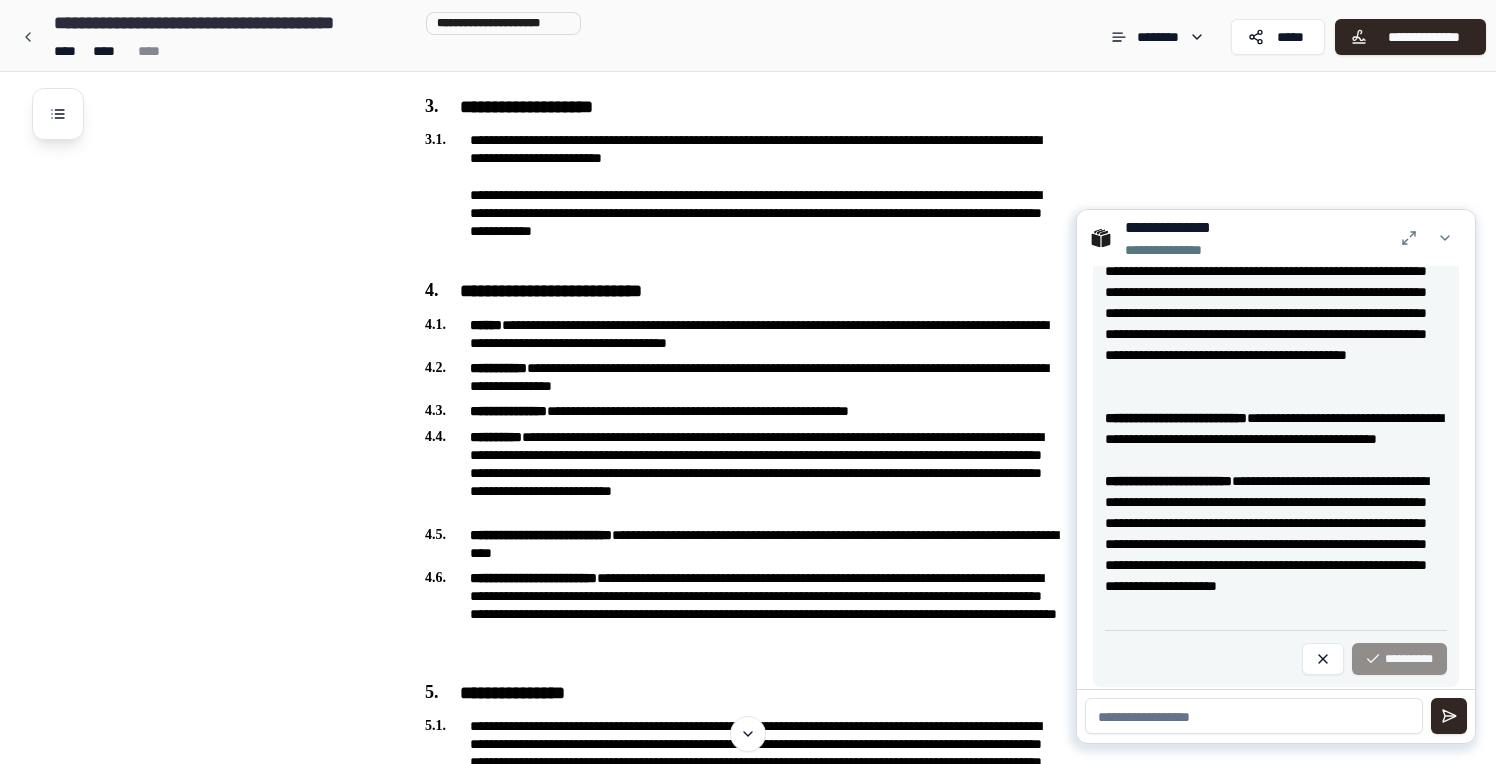 click on "**********" at bounding box center (774, 1893) 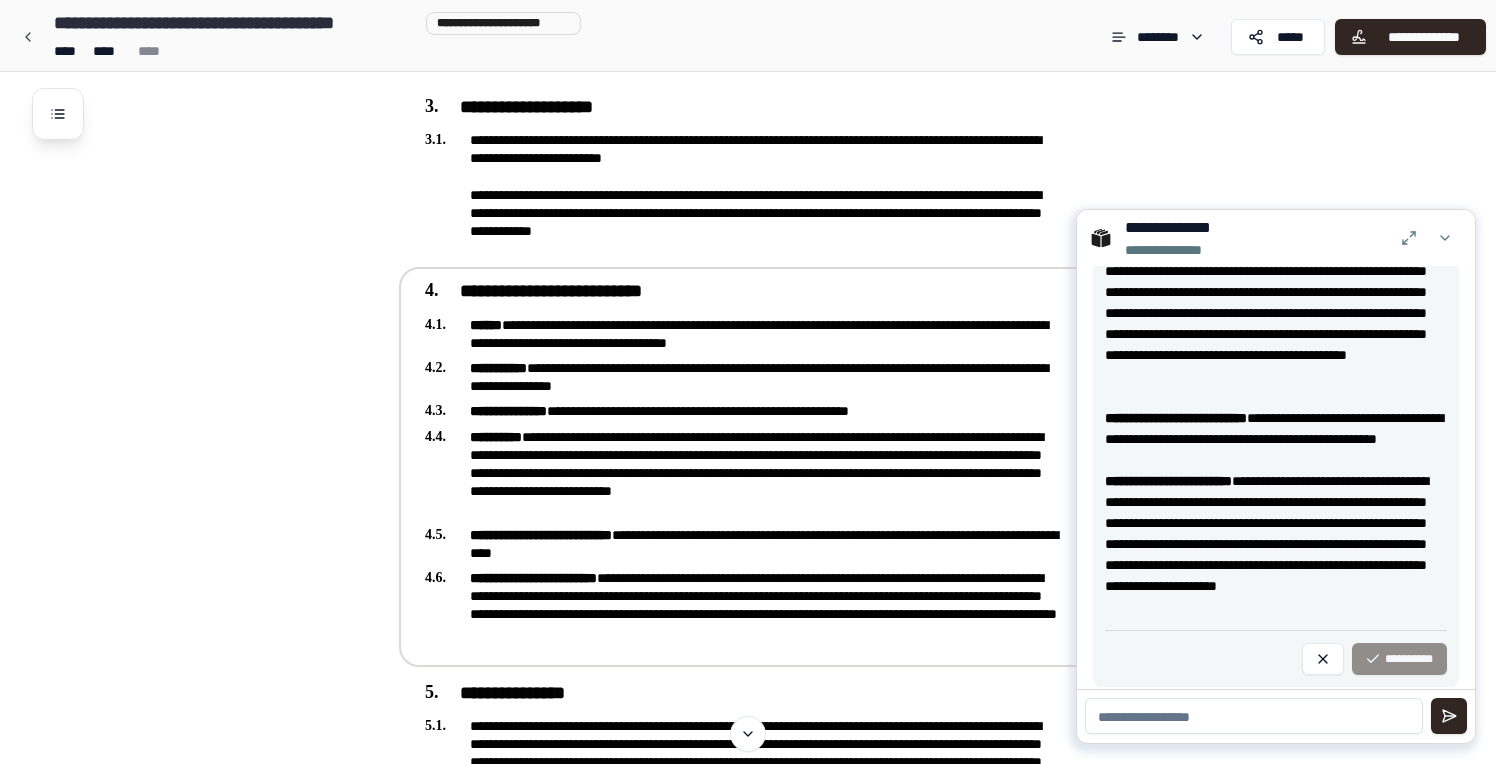 click on "**********" at bounding box center [533, 578] 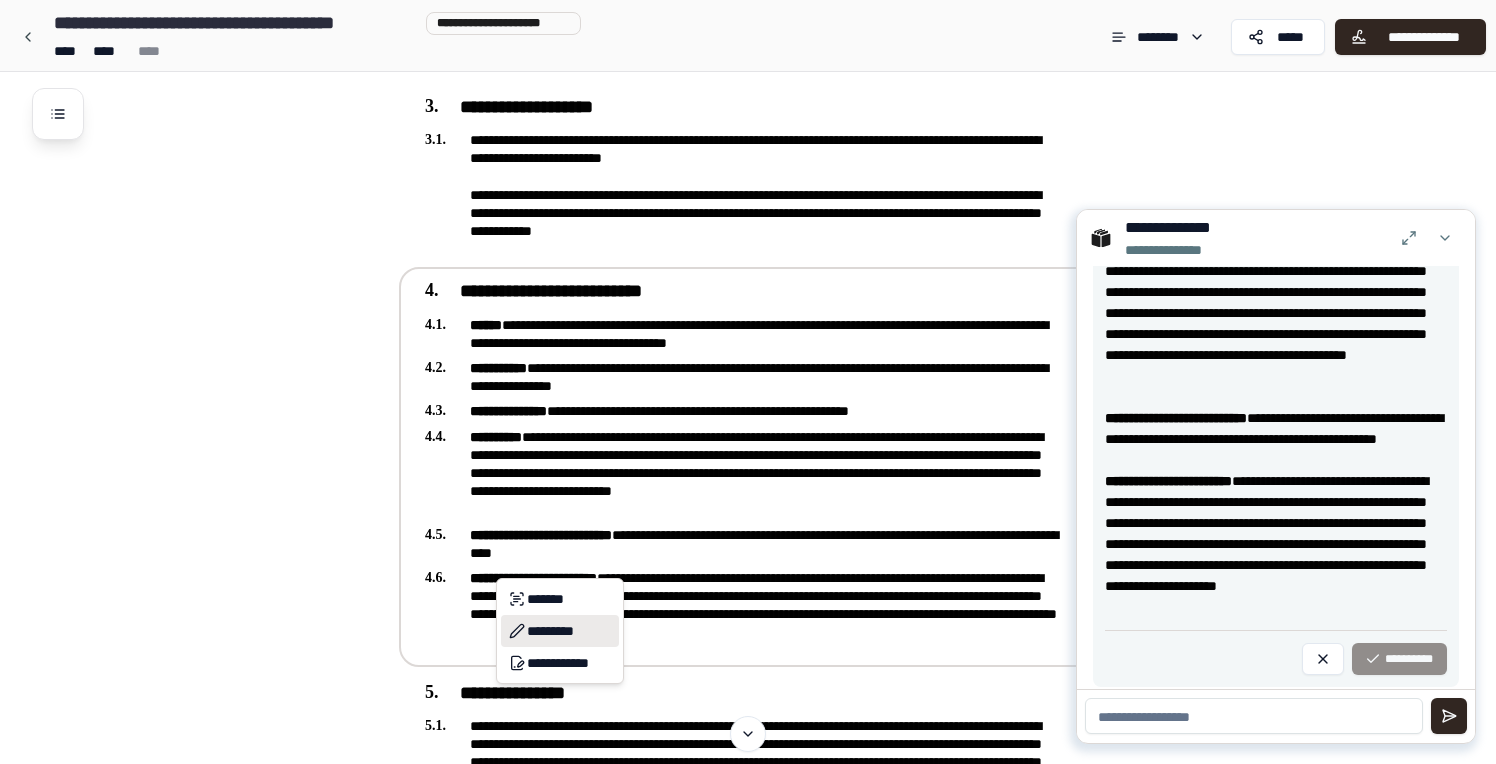 click on "*********" at bounding box center [560, 631] 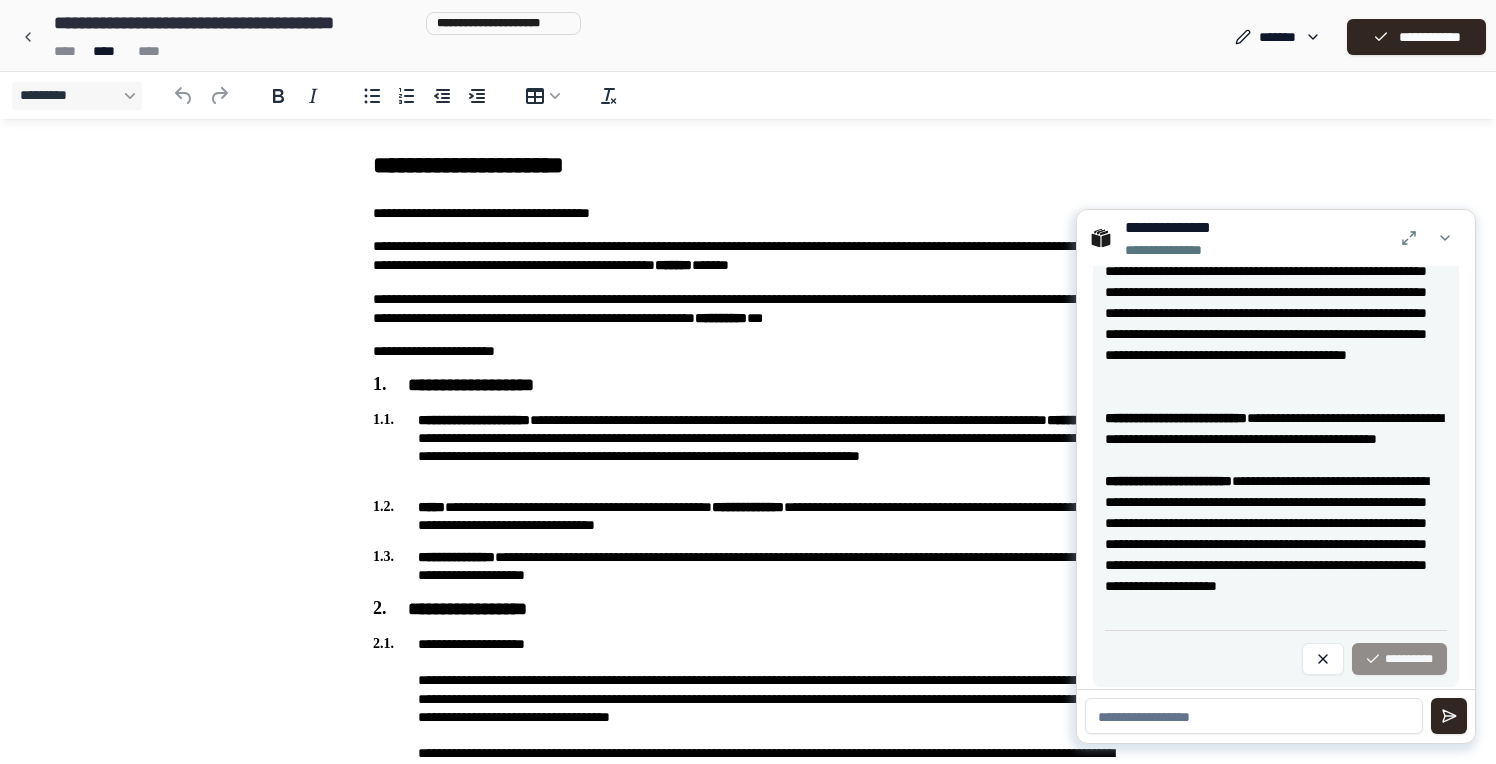 scroll, scrollTop: 0, scrollLeft: 0, axis: both 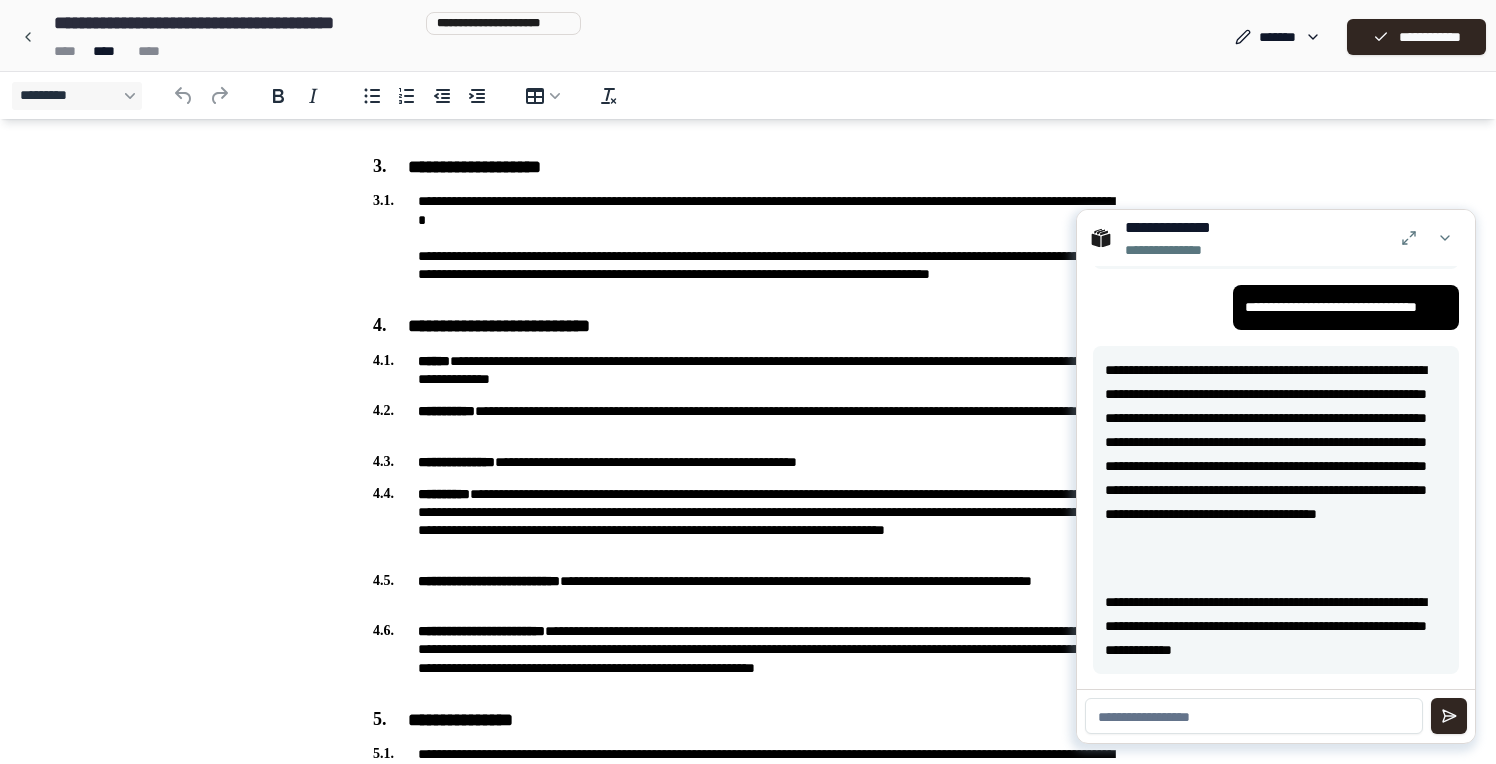 click on "**********" at bounding box center [481, 631] 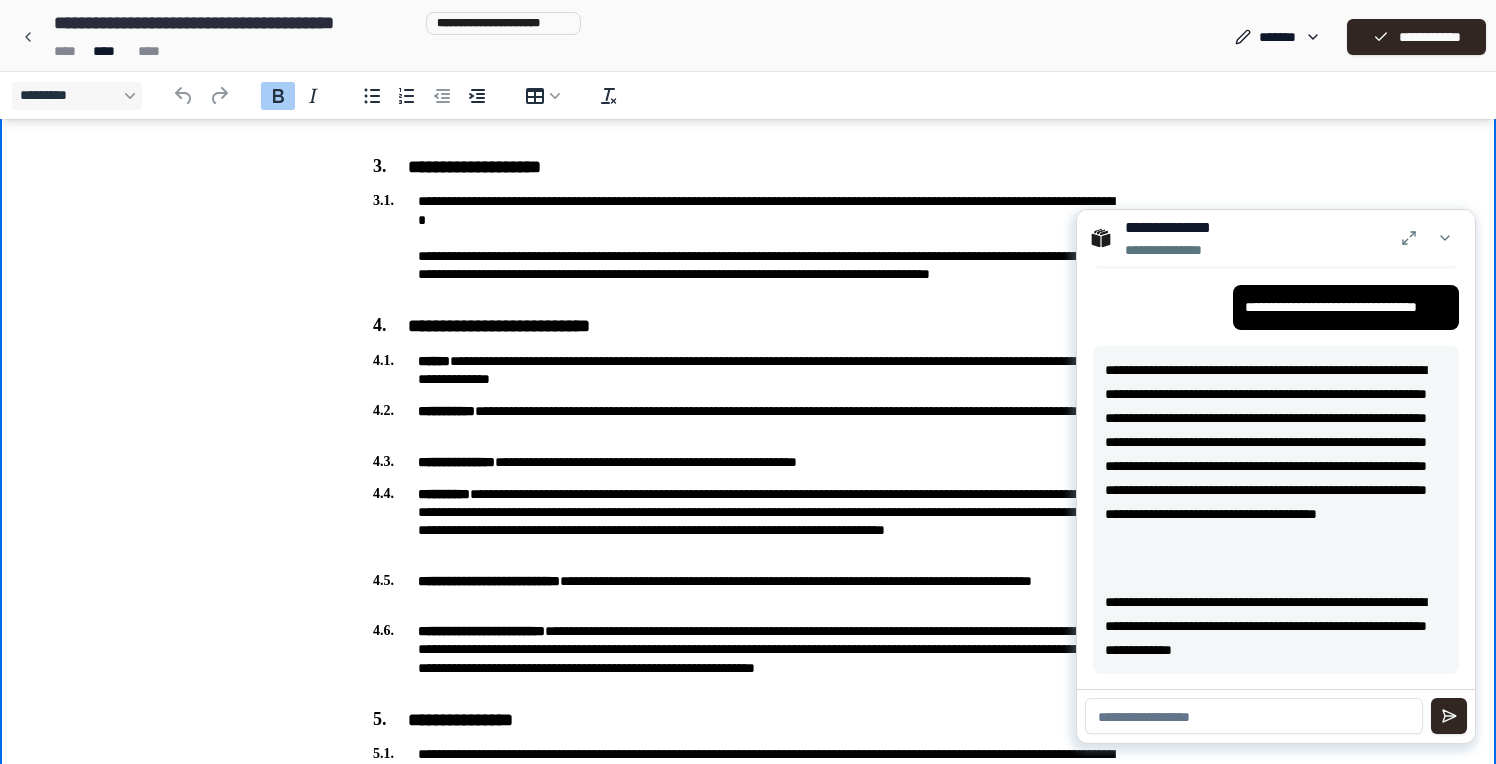 type 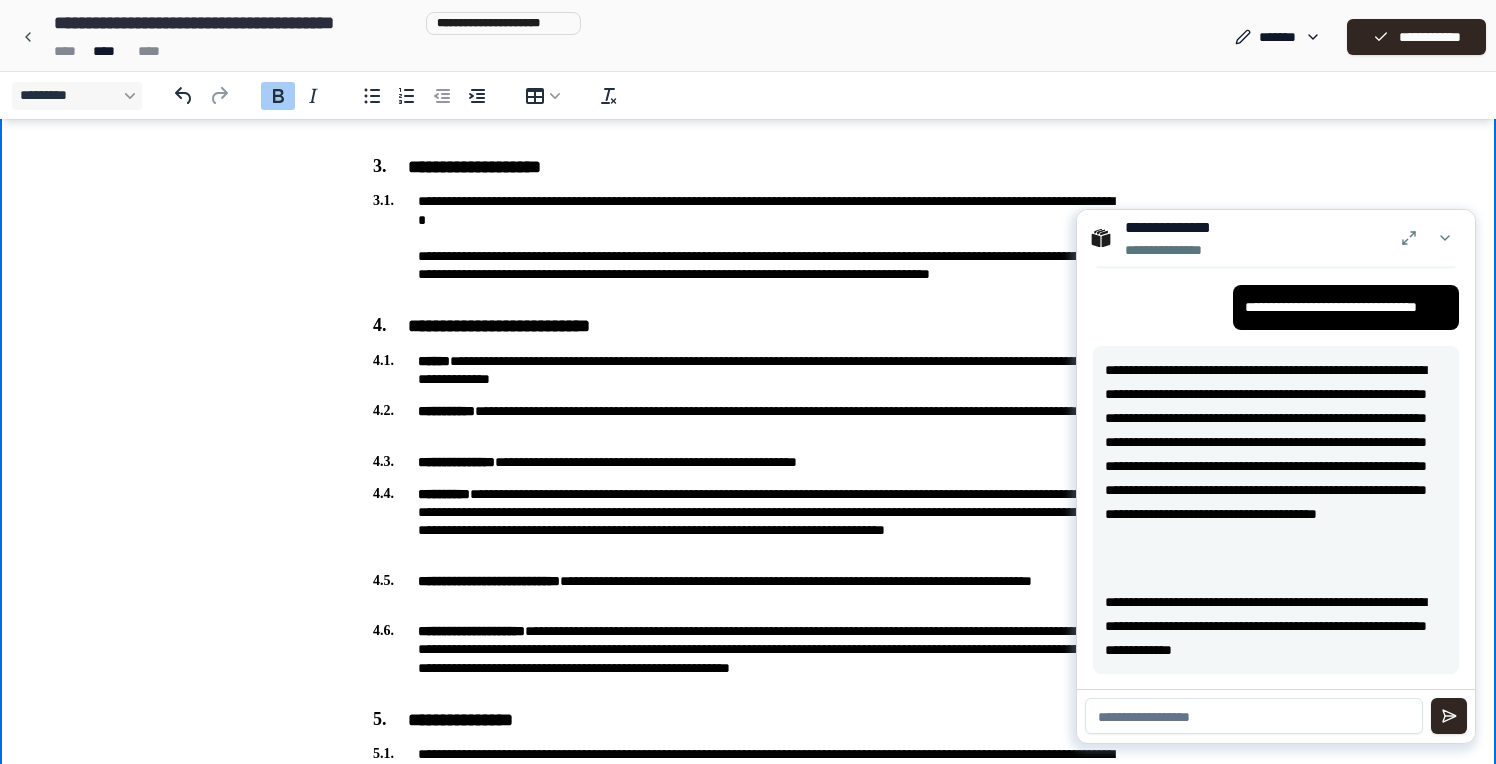 click on "**********" at bounding box center [748, 658] 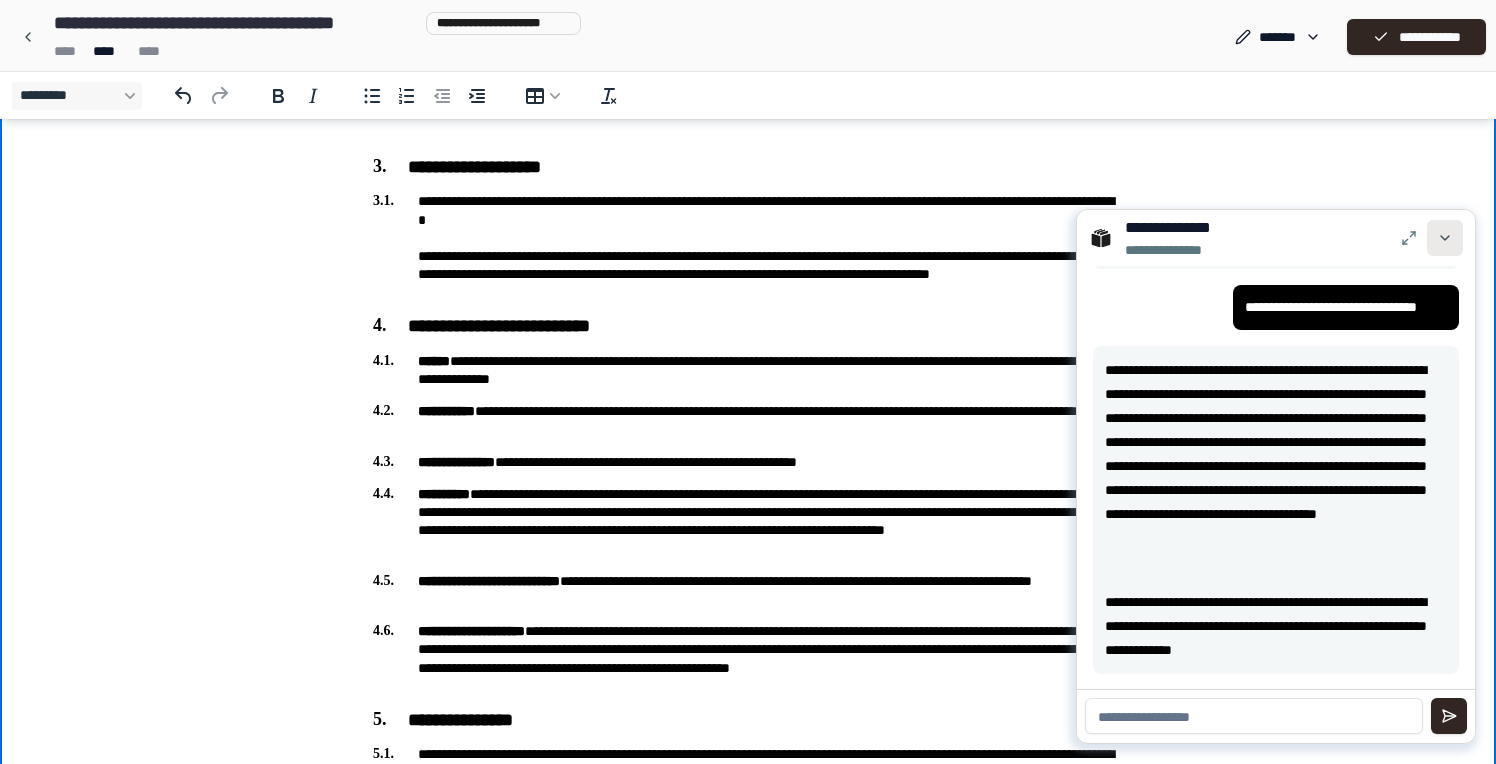 click at bounding box center [1445, 238] 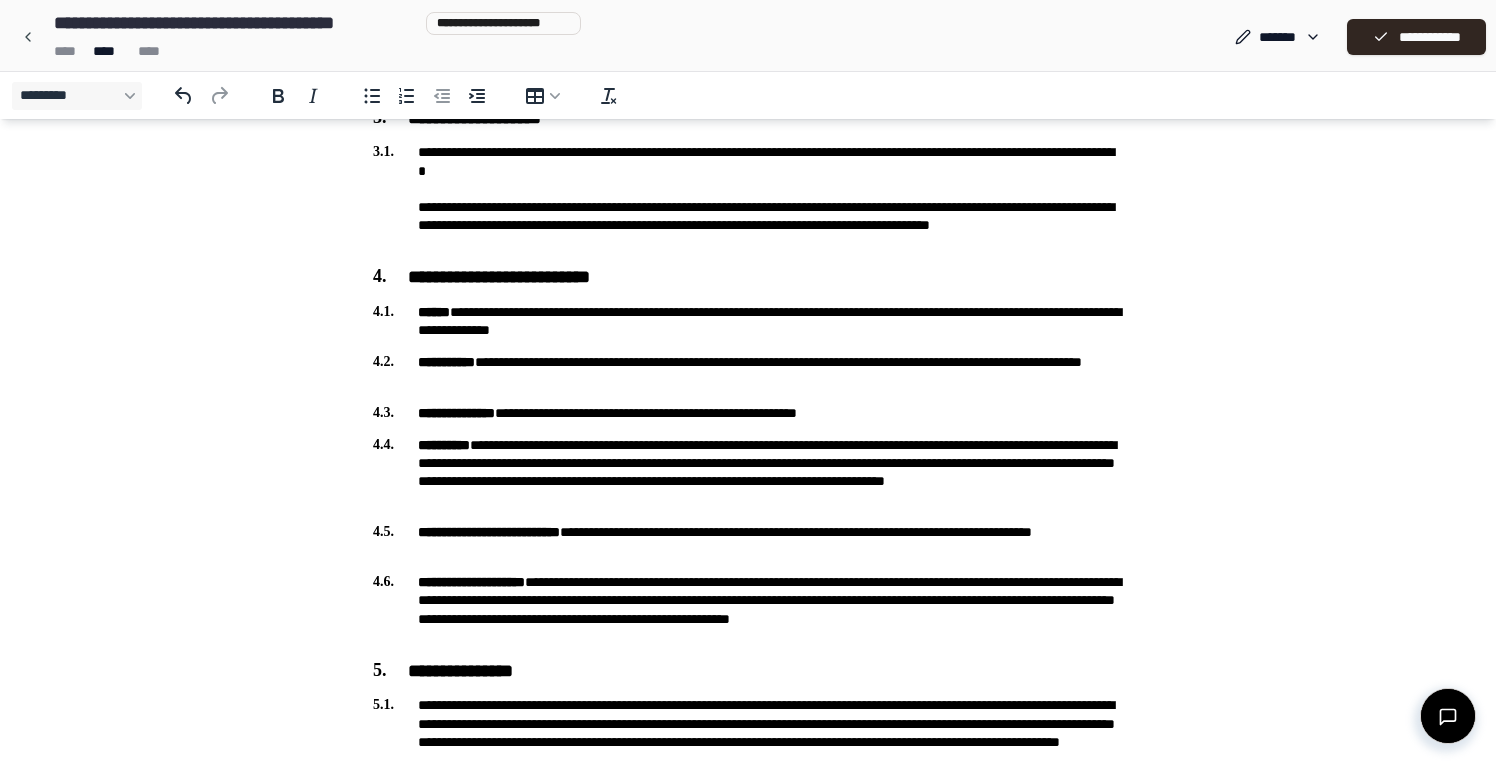 scroll, scrollTop: 822, scrollLeft: 0, axis: vertical 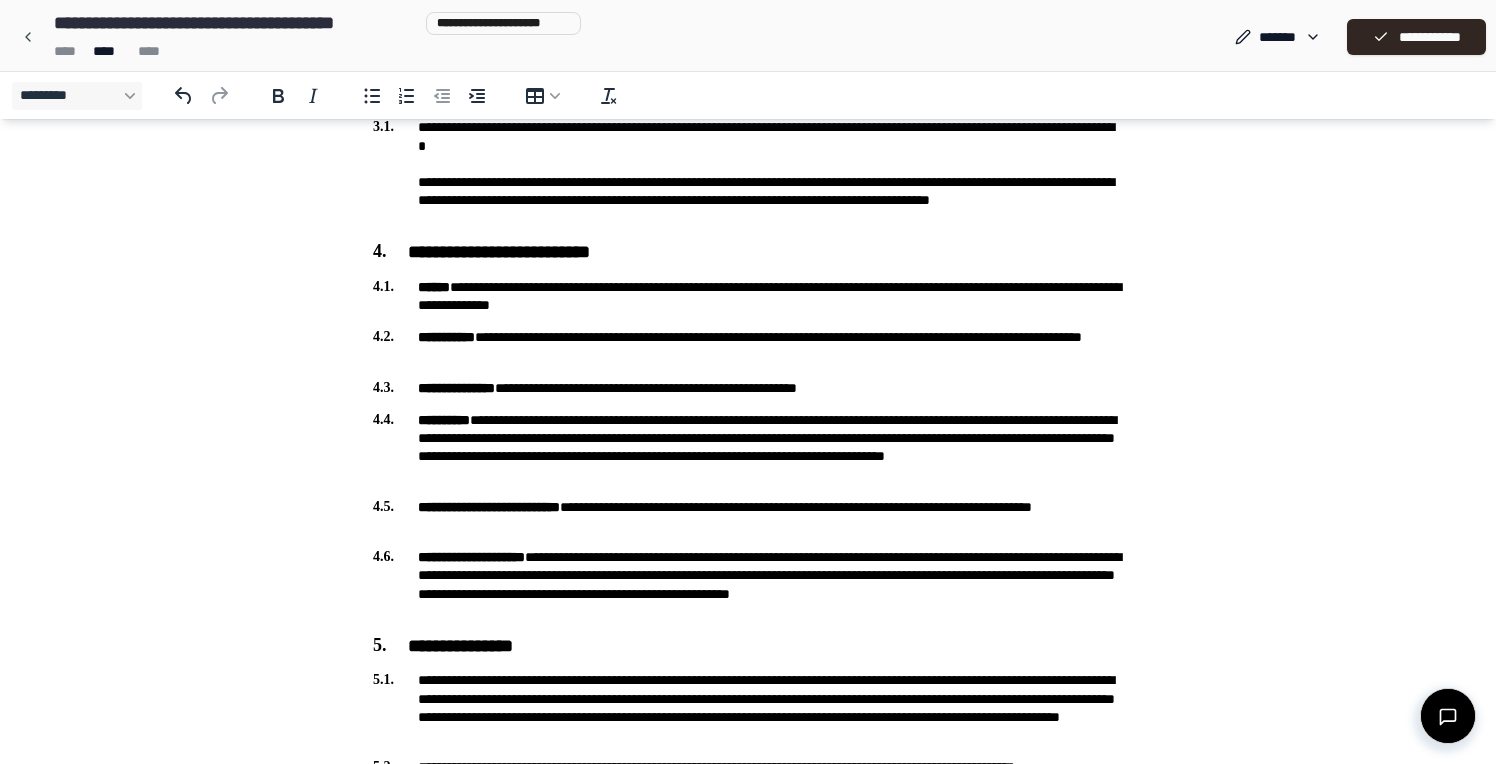 click on "**********" at bounding box center [748, 1613] 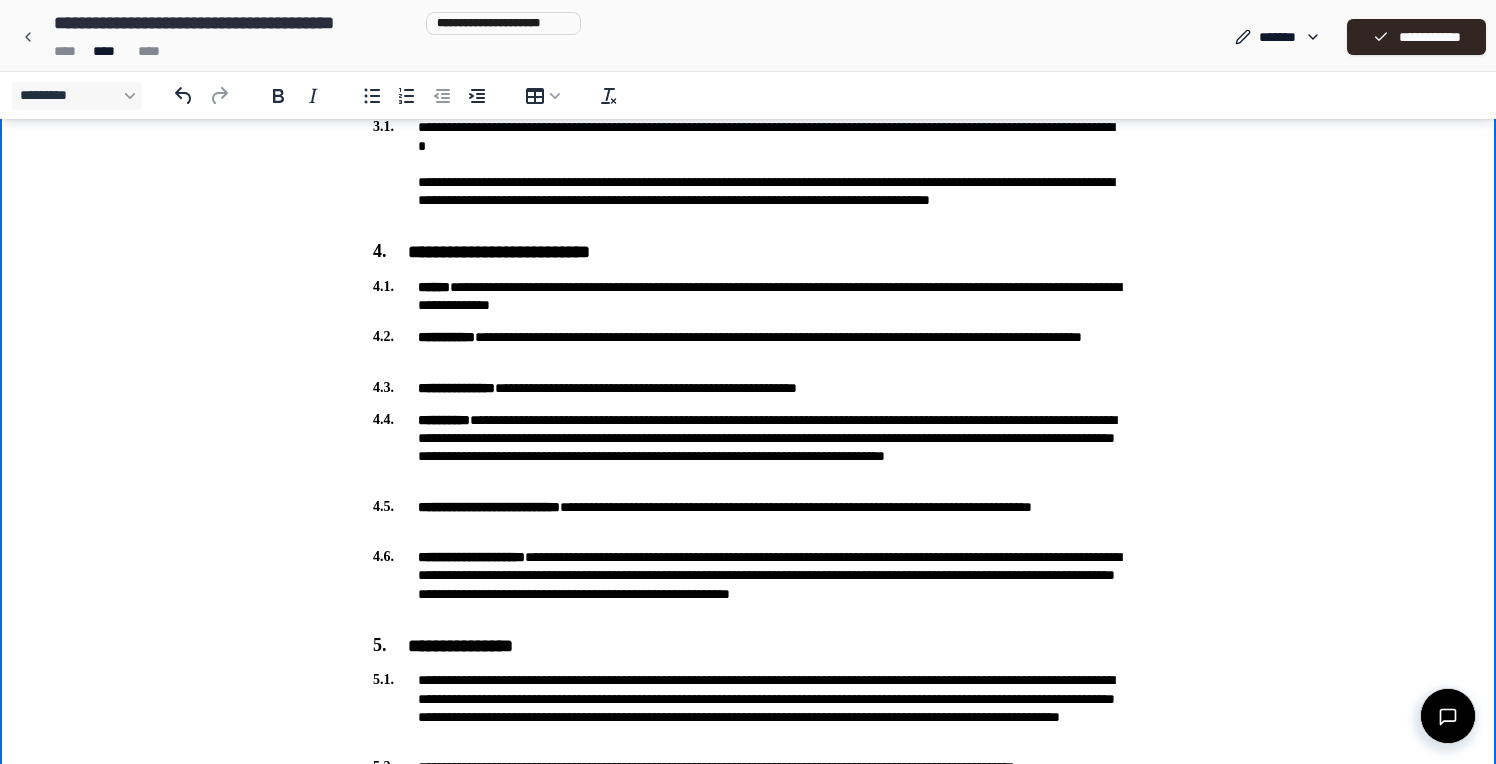 click on "**********" at bounding box center (748, 584) 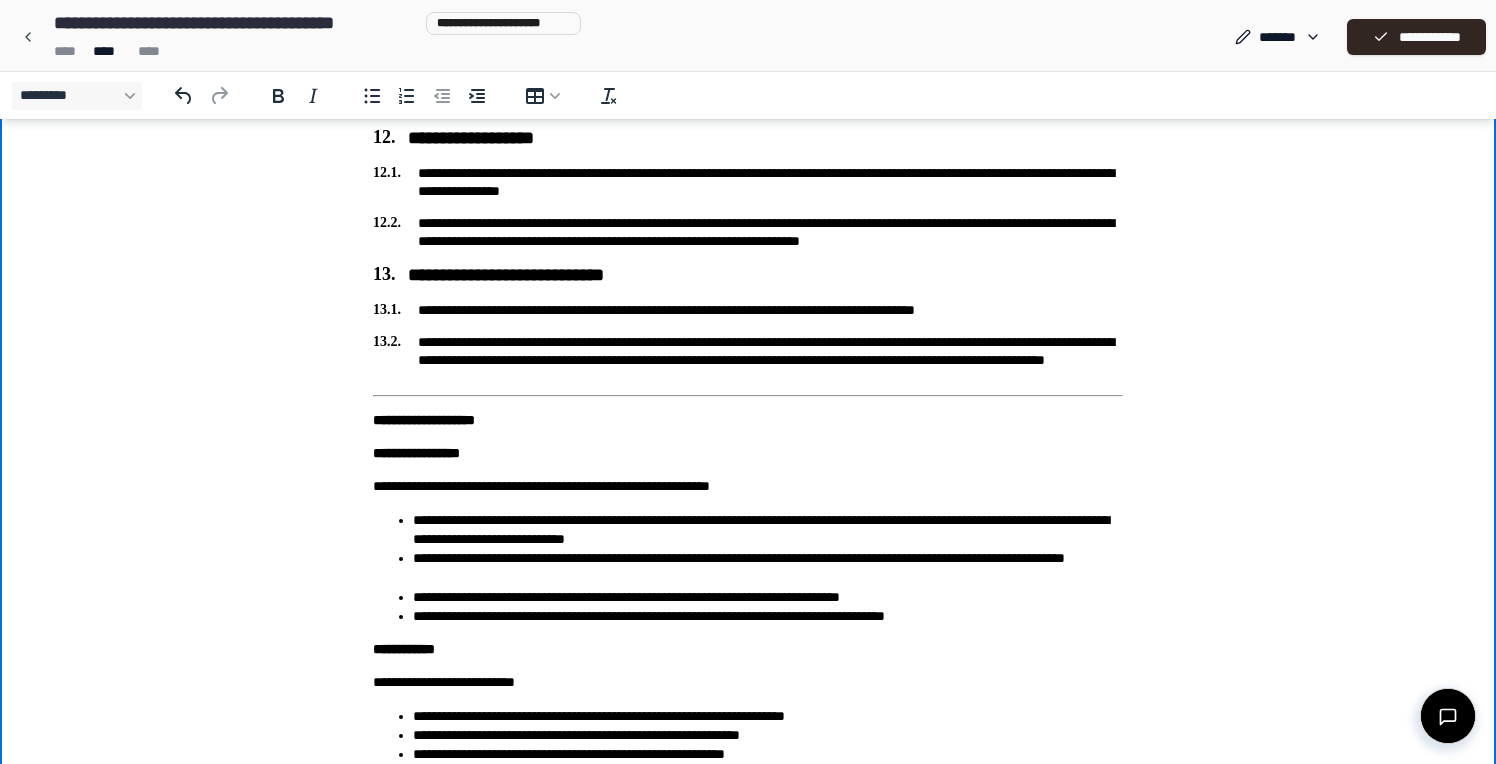 scroll, scrollTop: 4048, scrollLeft: 0, axis: vertical 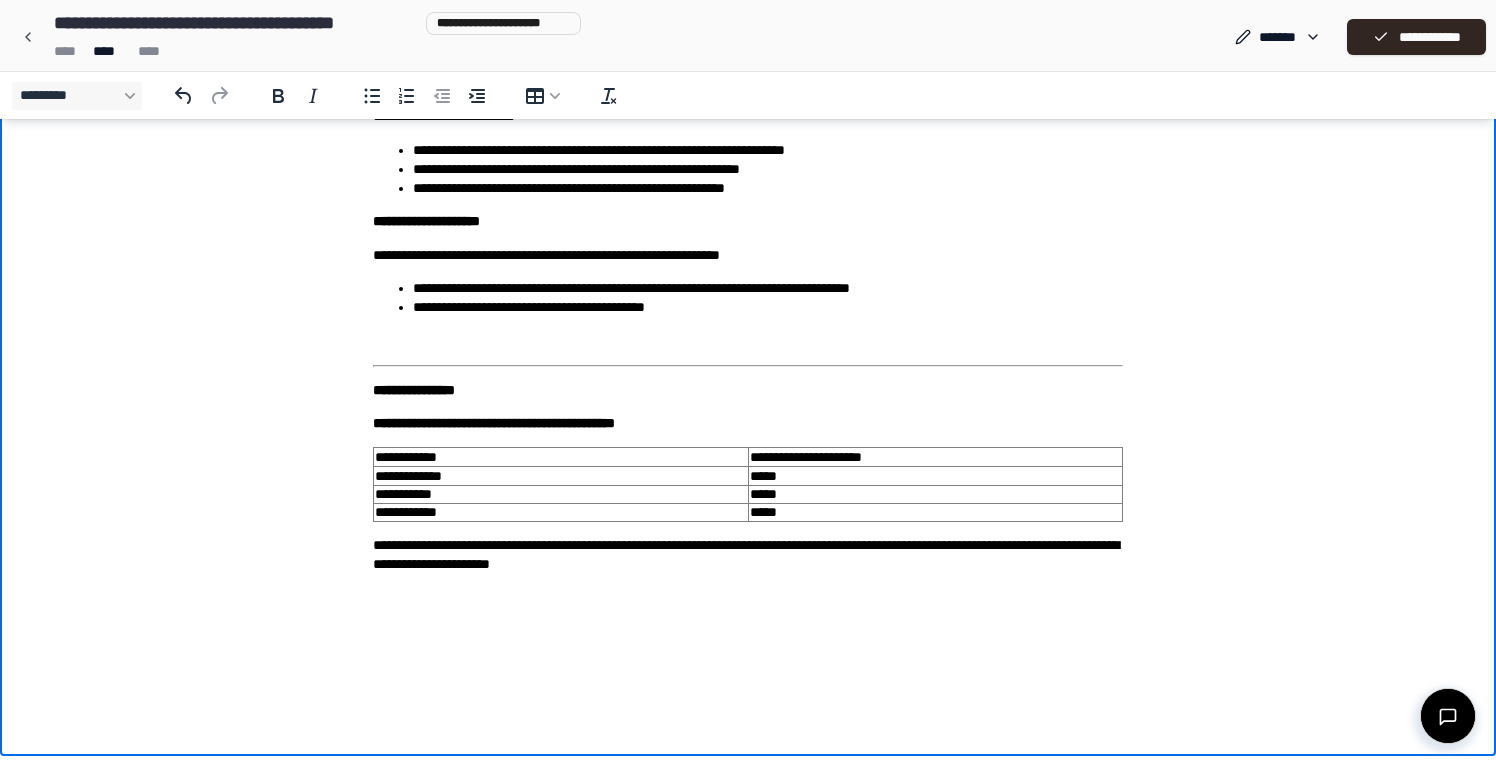 click at bounding box center (748, 598) 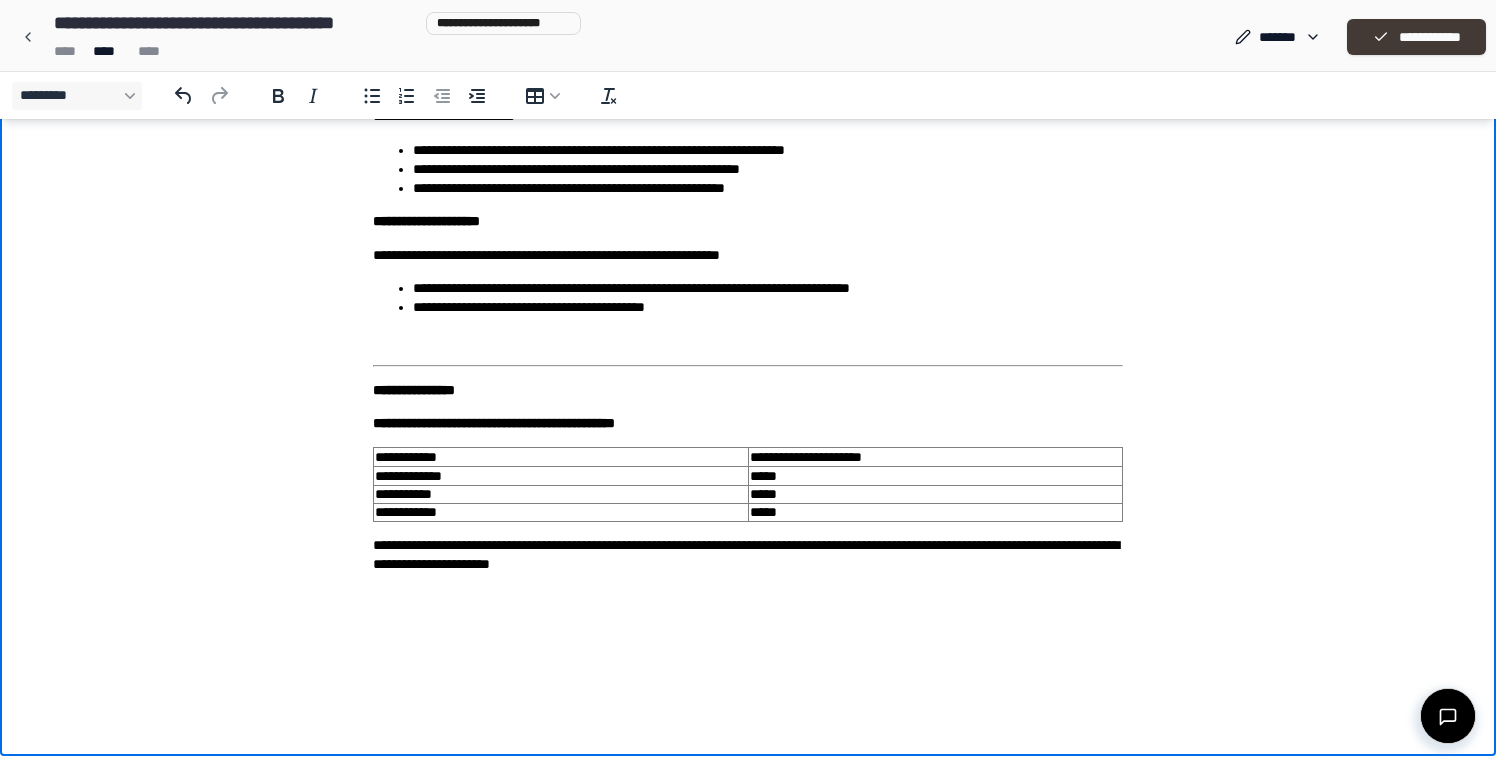 click on "**********" at bounding box center [1416, 37] 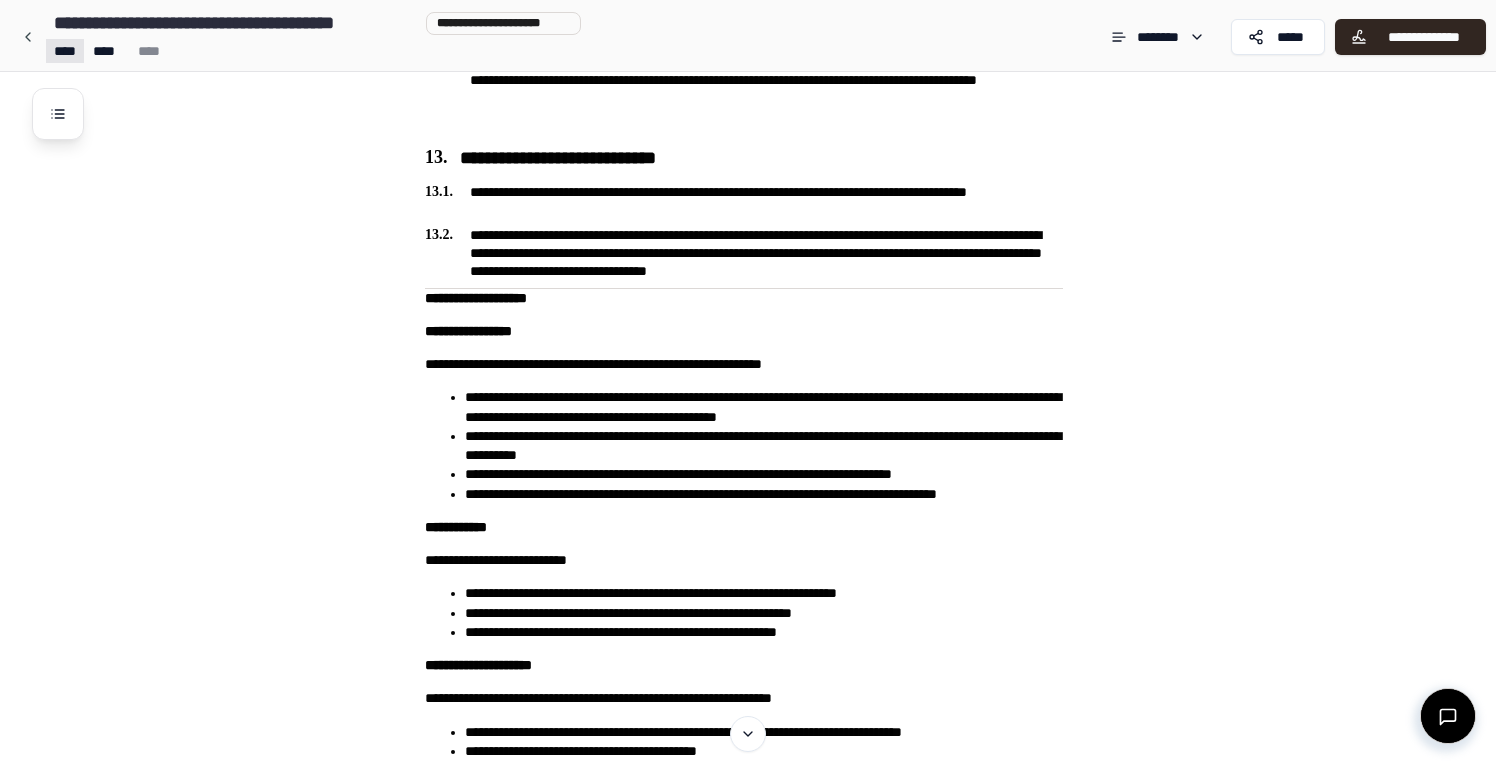 click on "**********" at bounding box center [748, -1304] 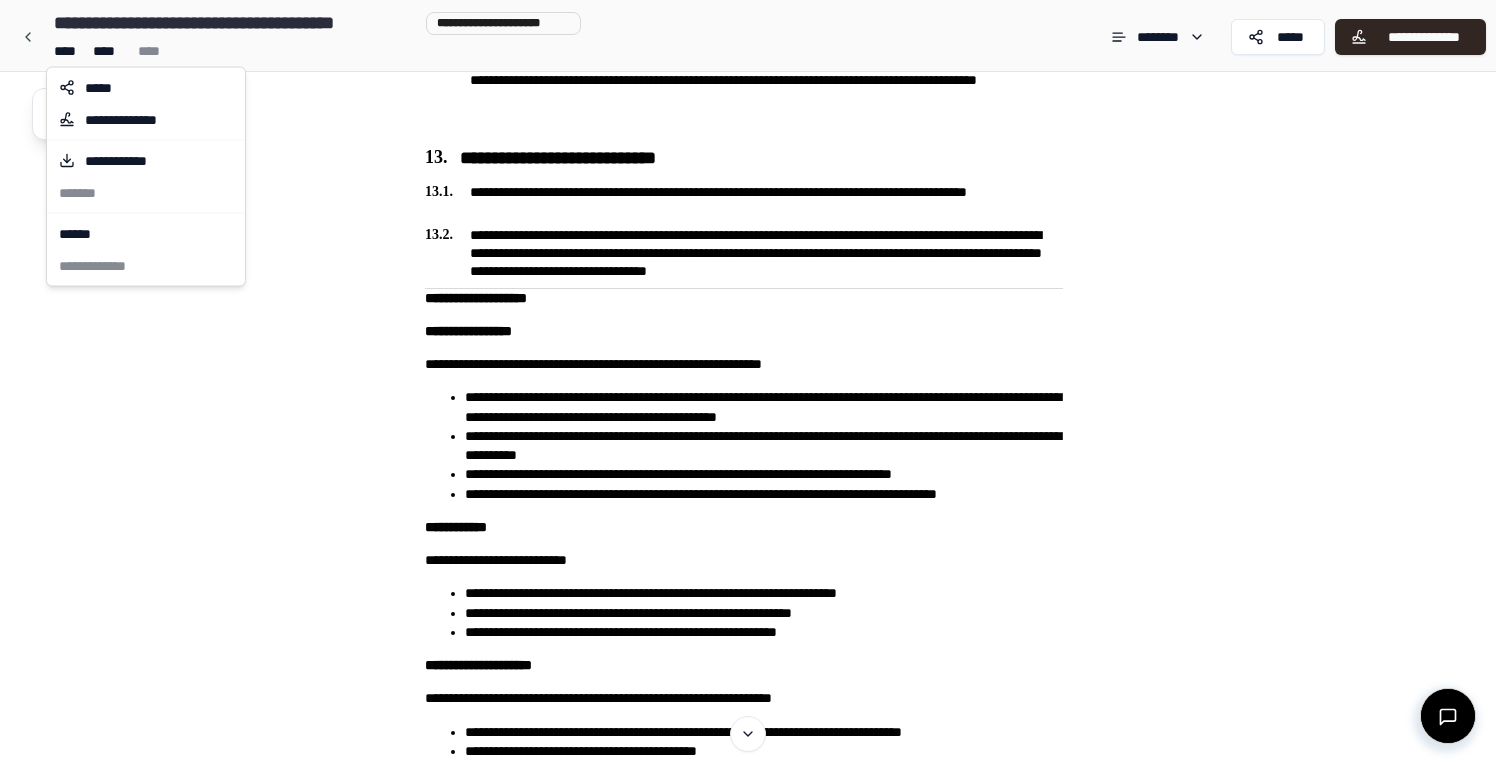 click on "**********" at bounding box center (748, -1304) 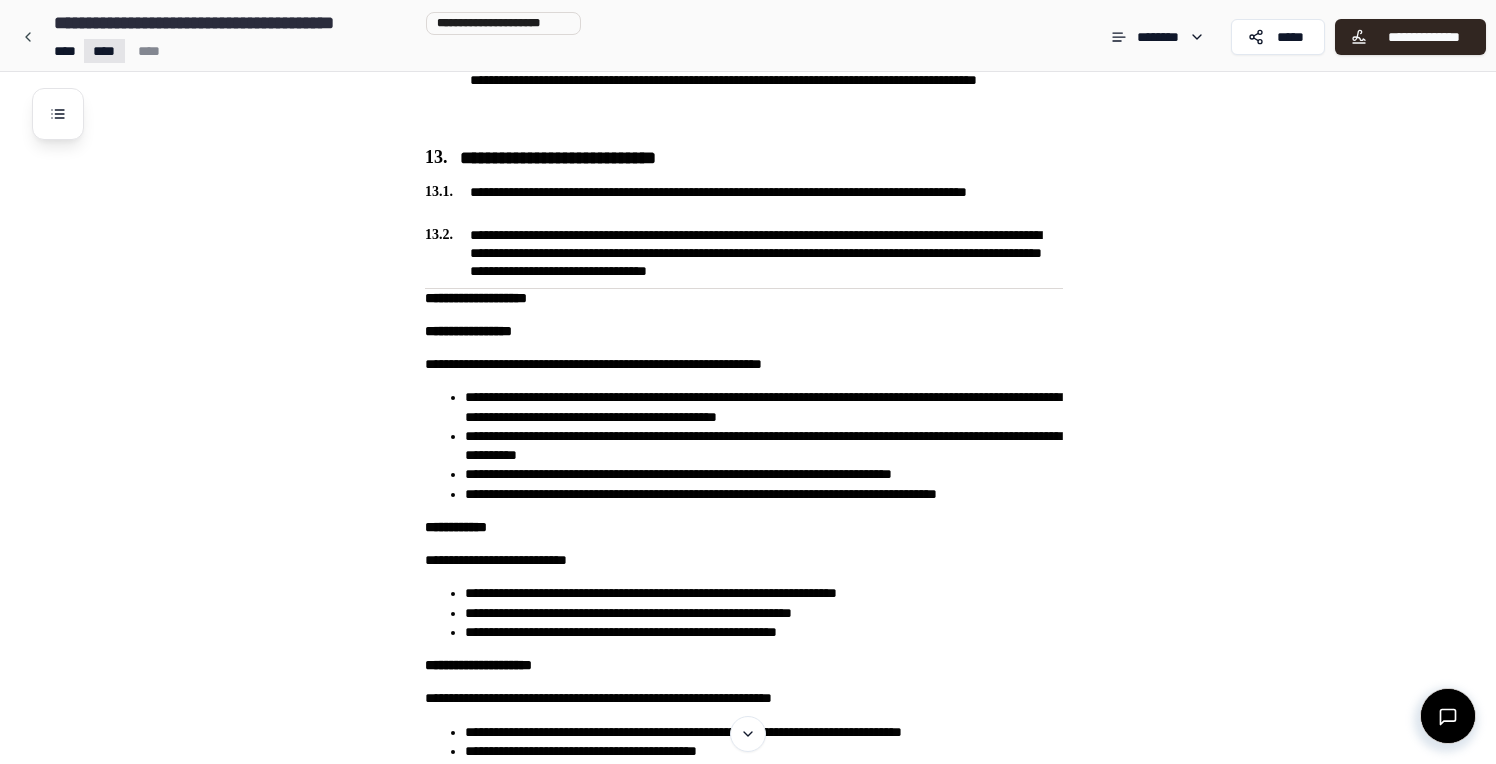 click on "**********" at bounding box center [748, -1304] 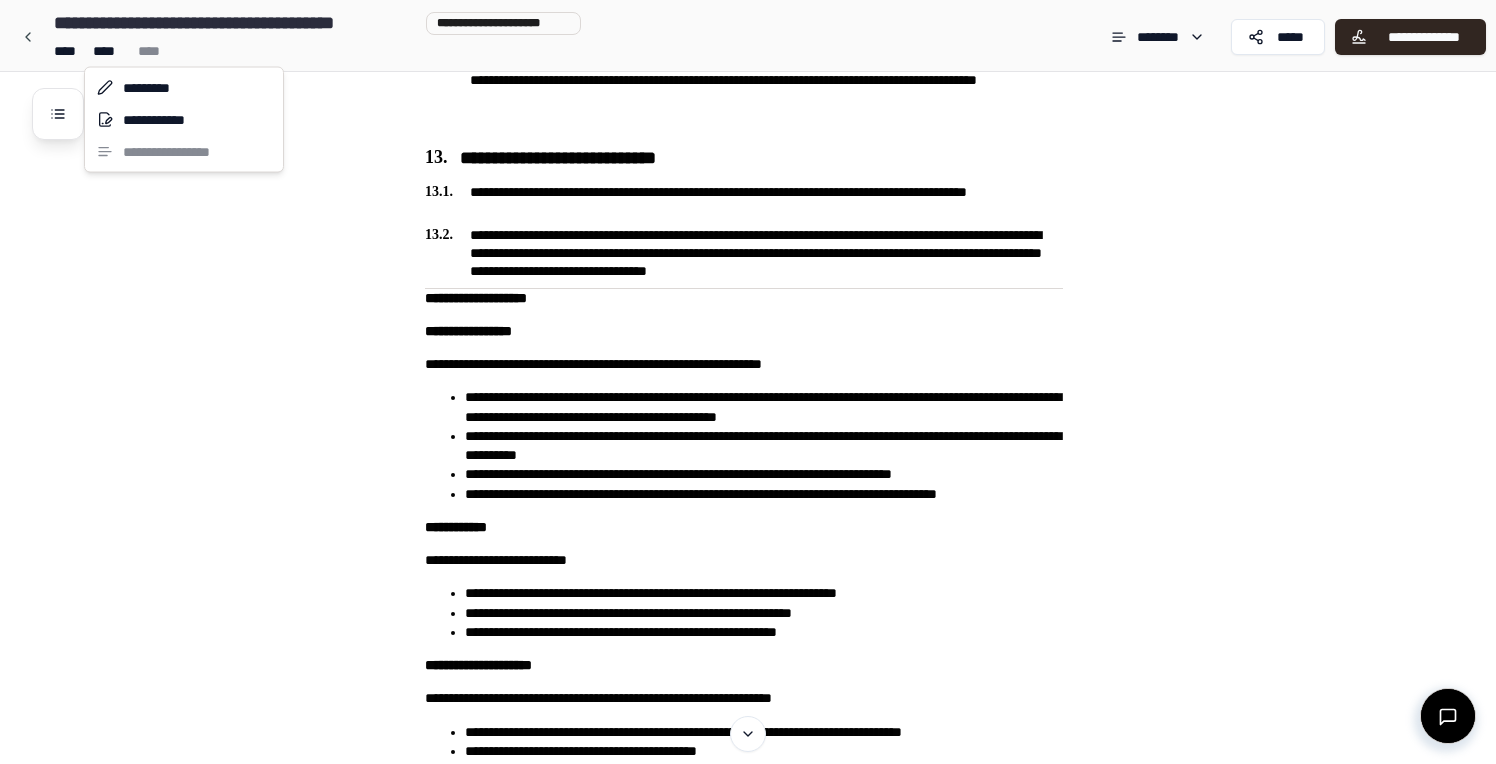 click on "**********" at bounding box center [748, -1304] 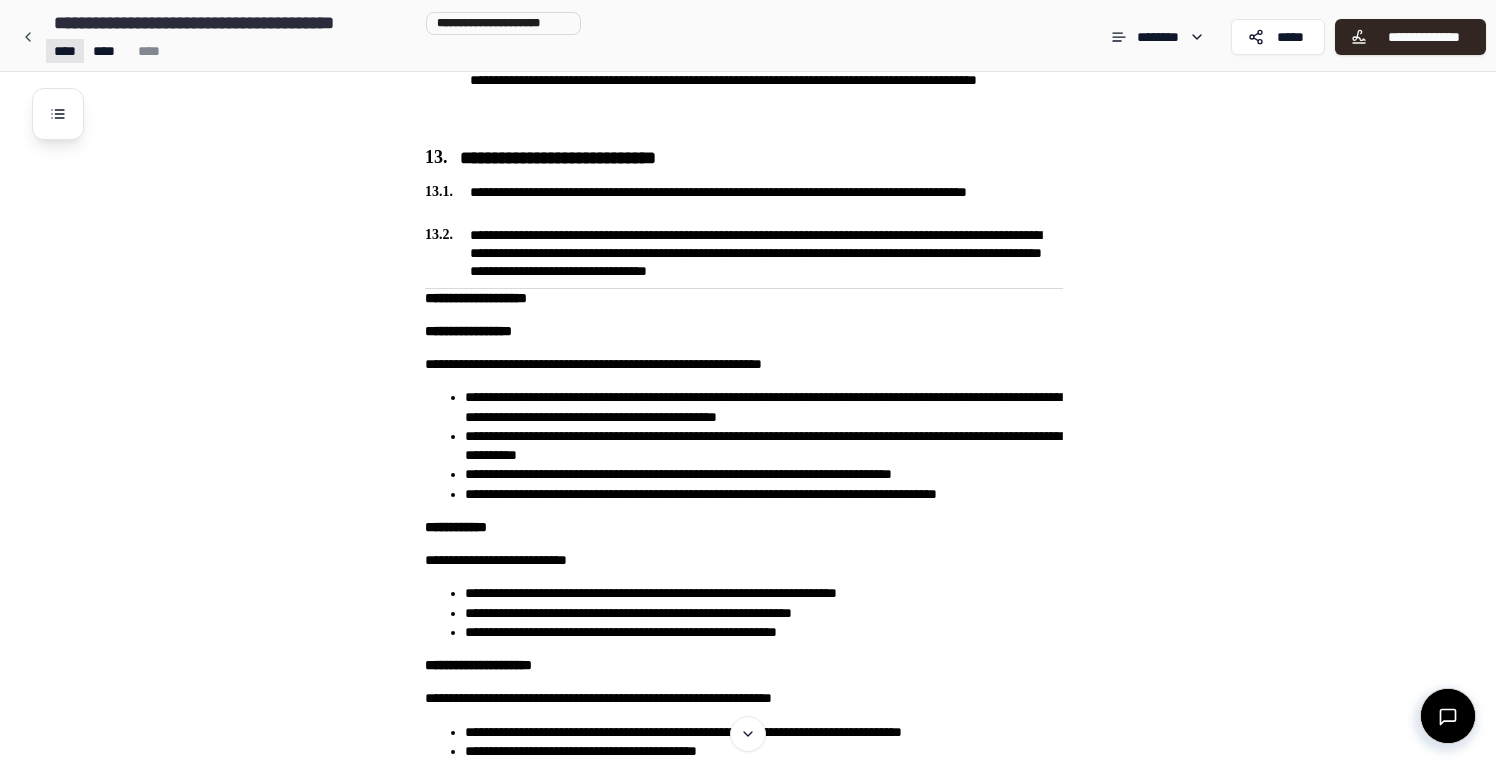 click on "**********" at bounding box center (748, -1304) 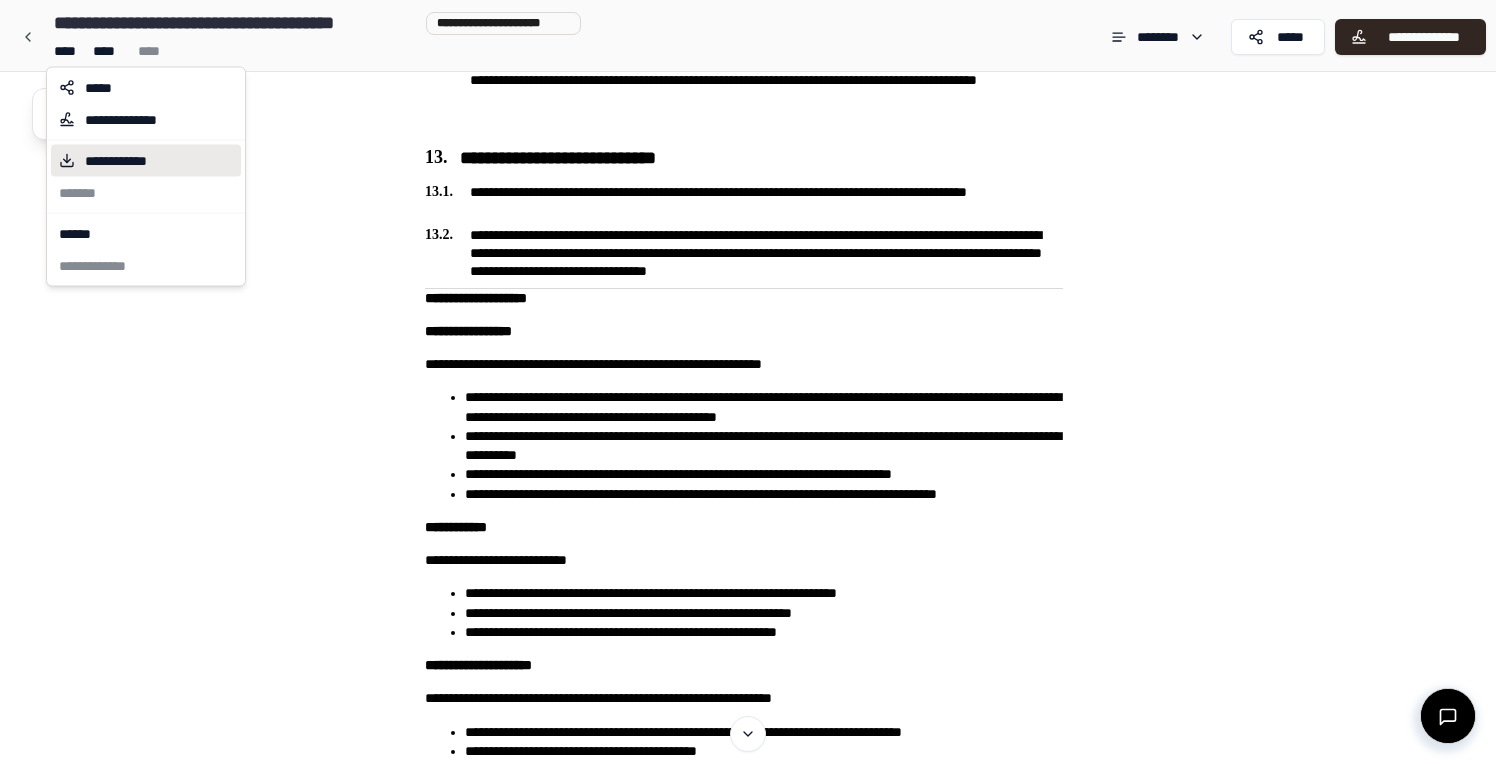 click on "**********" at bounding box center [146, 161] 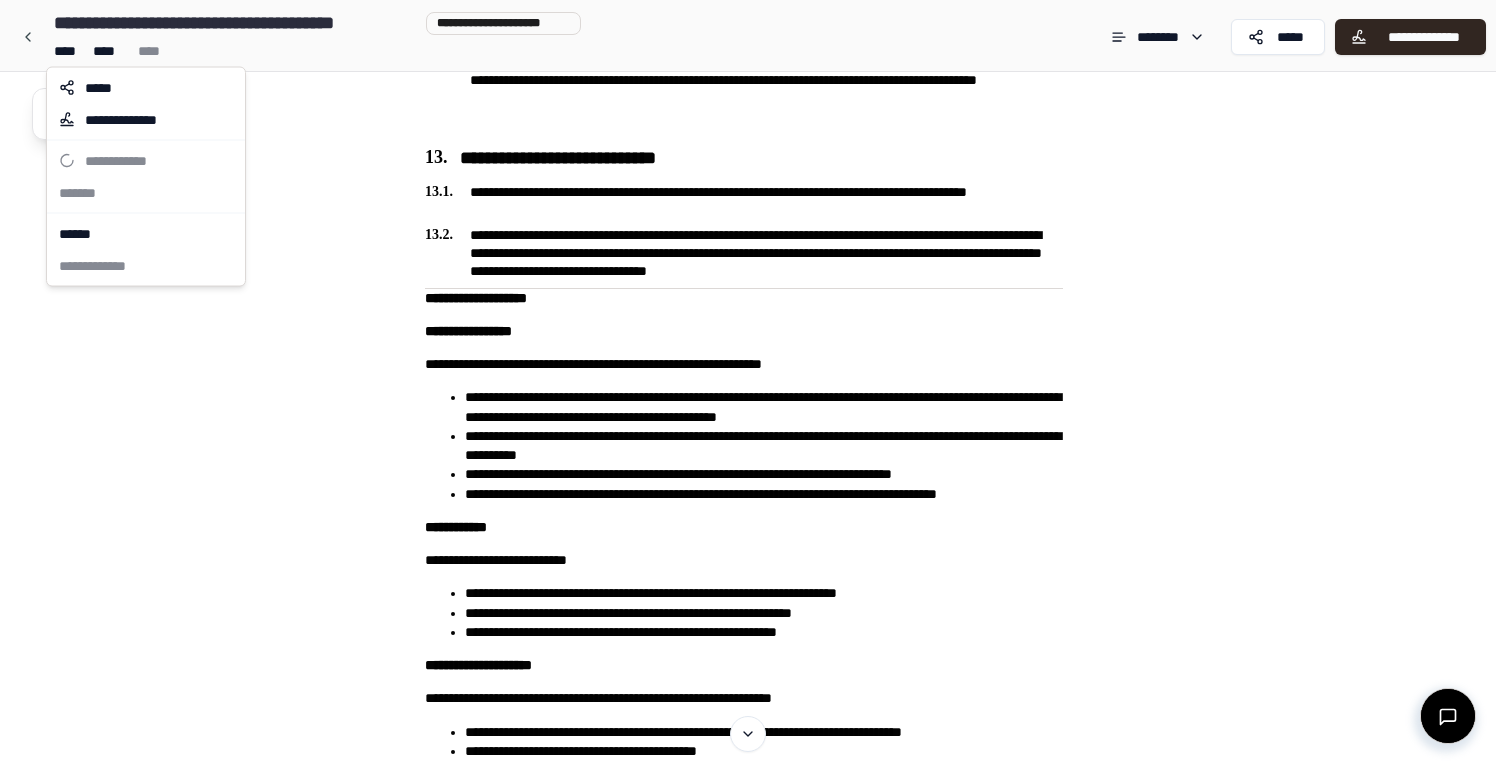 click on "**********" at bounding box center [748, -1304] 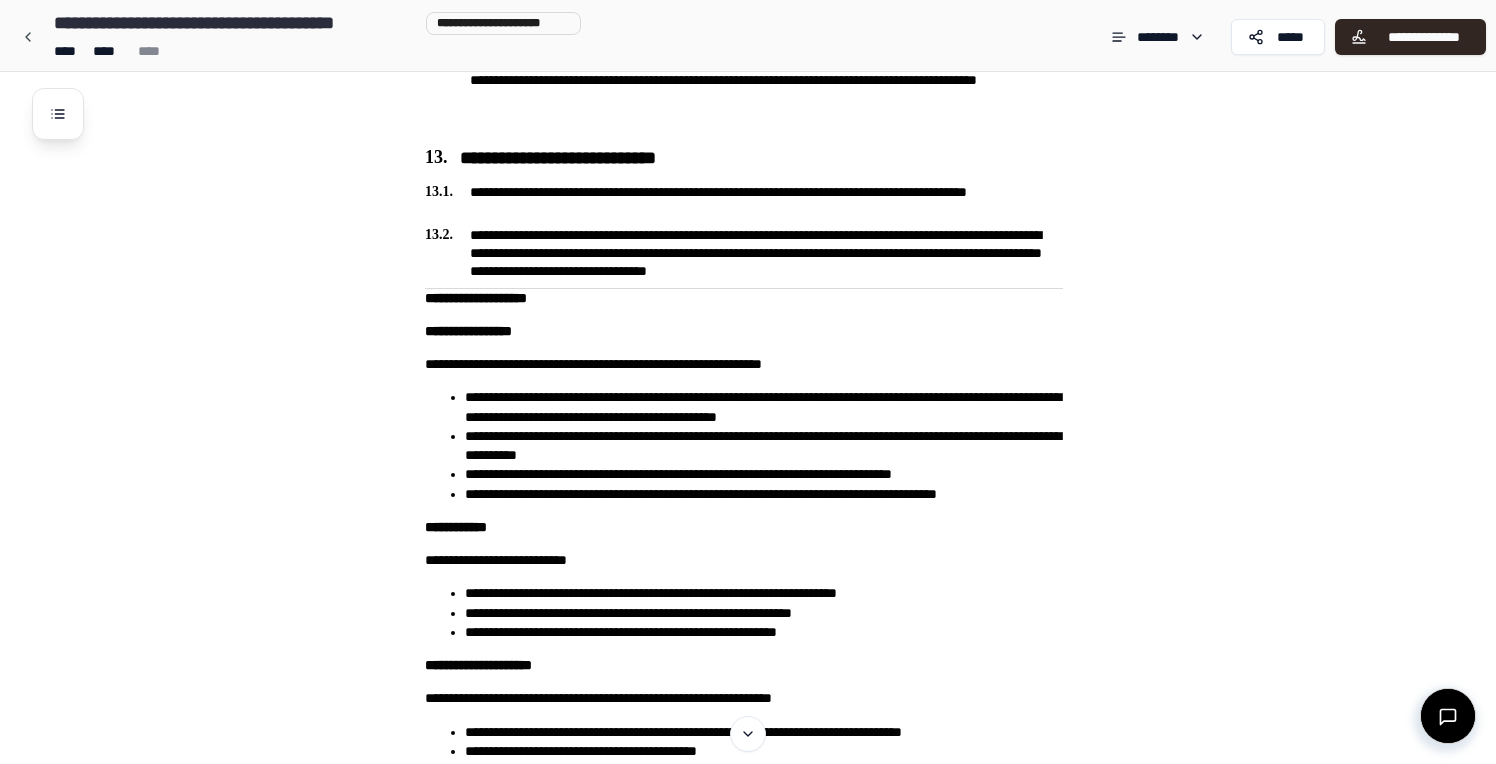 click at bounding box center [1448, 716] 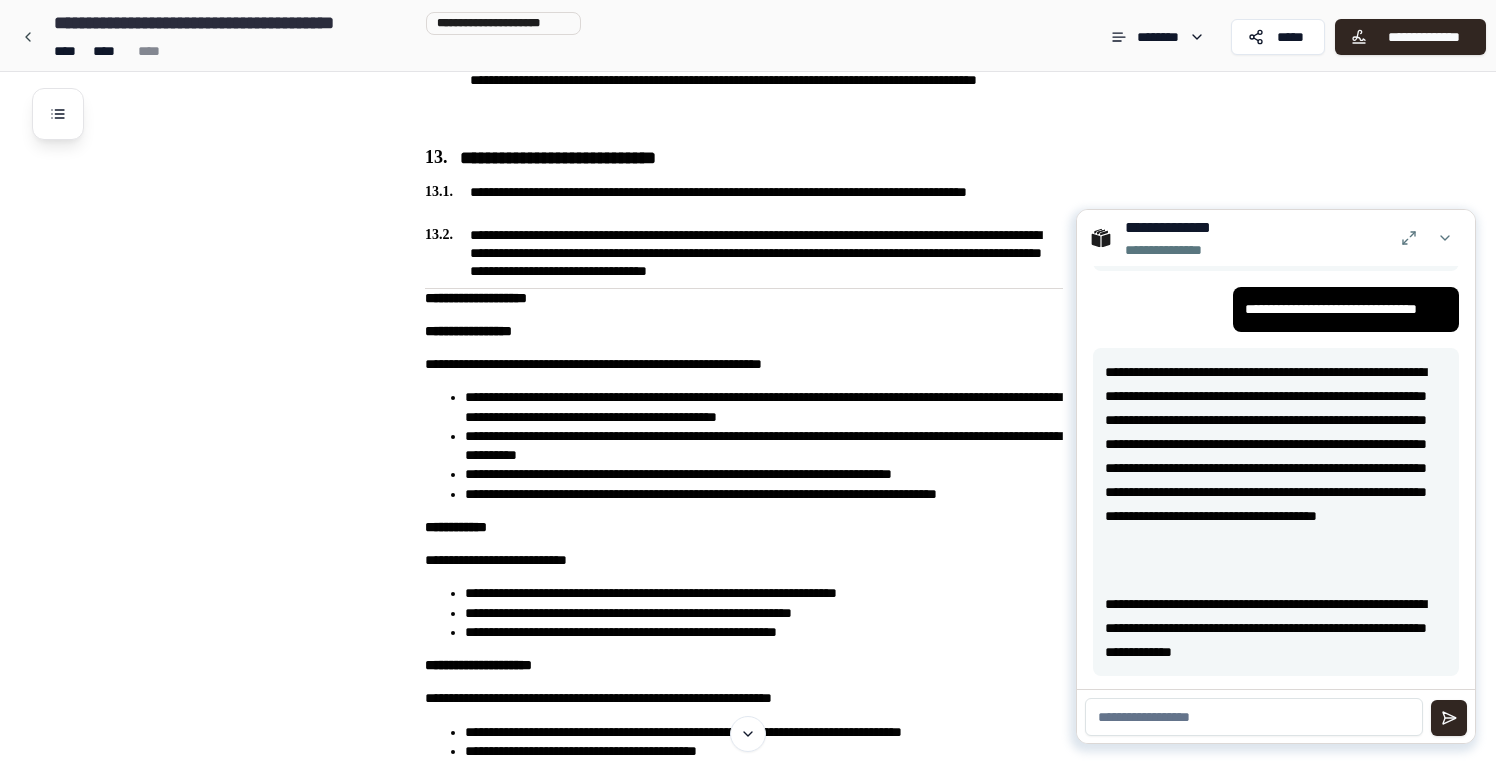 click at bounding box center (1254, 717) 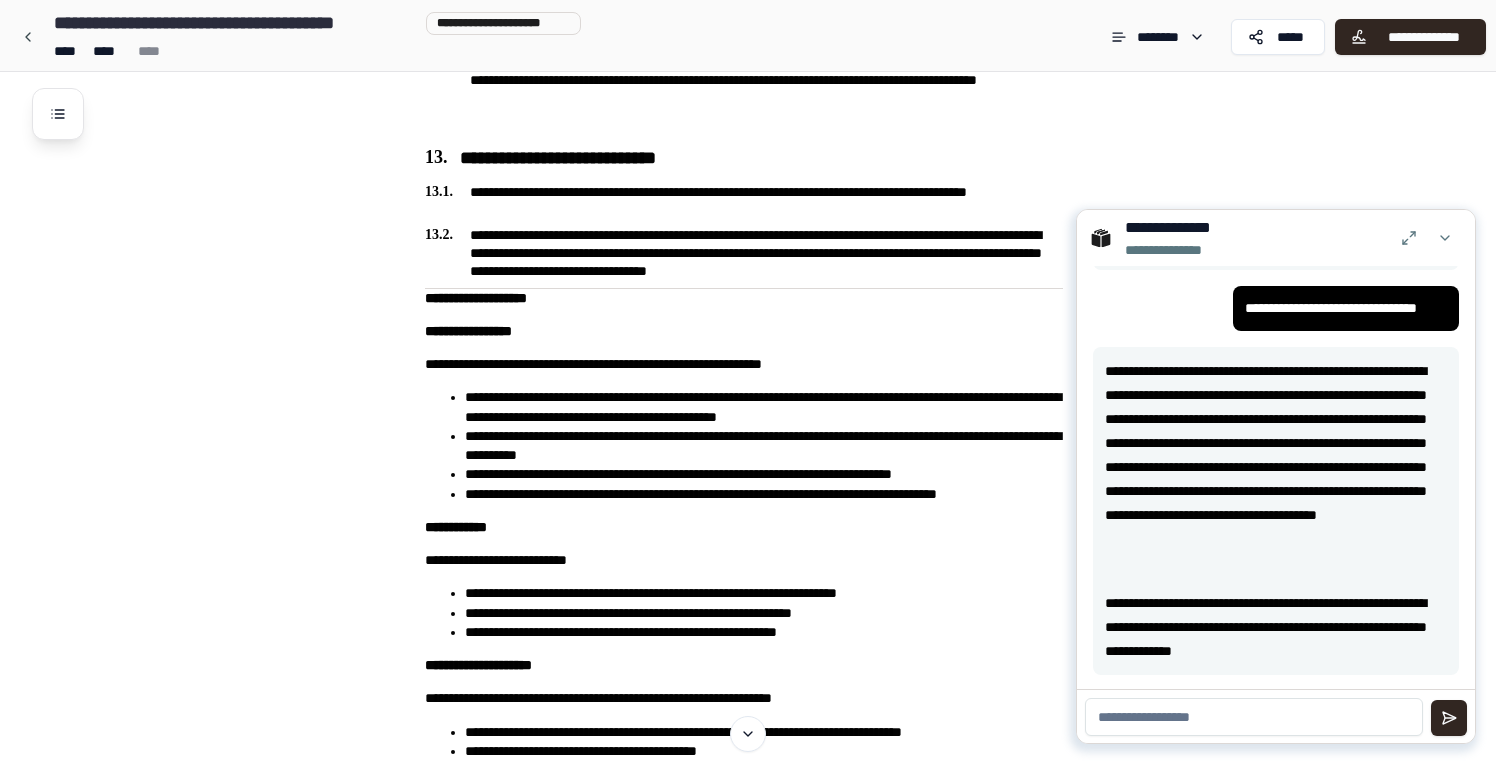 scroll, scrollTop: 3344, scrollLeft: 0, axis: vertical 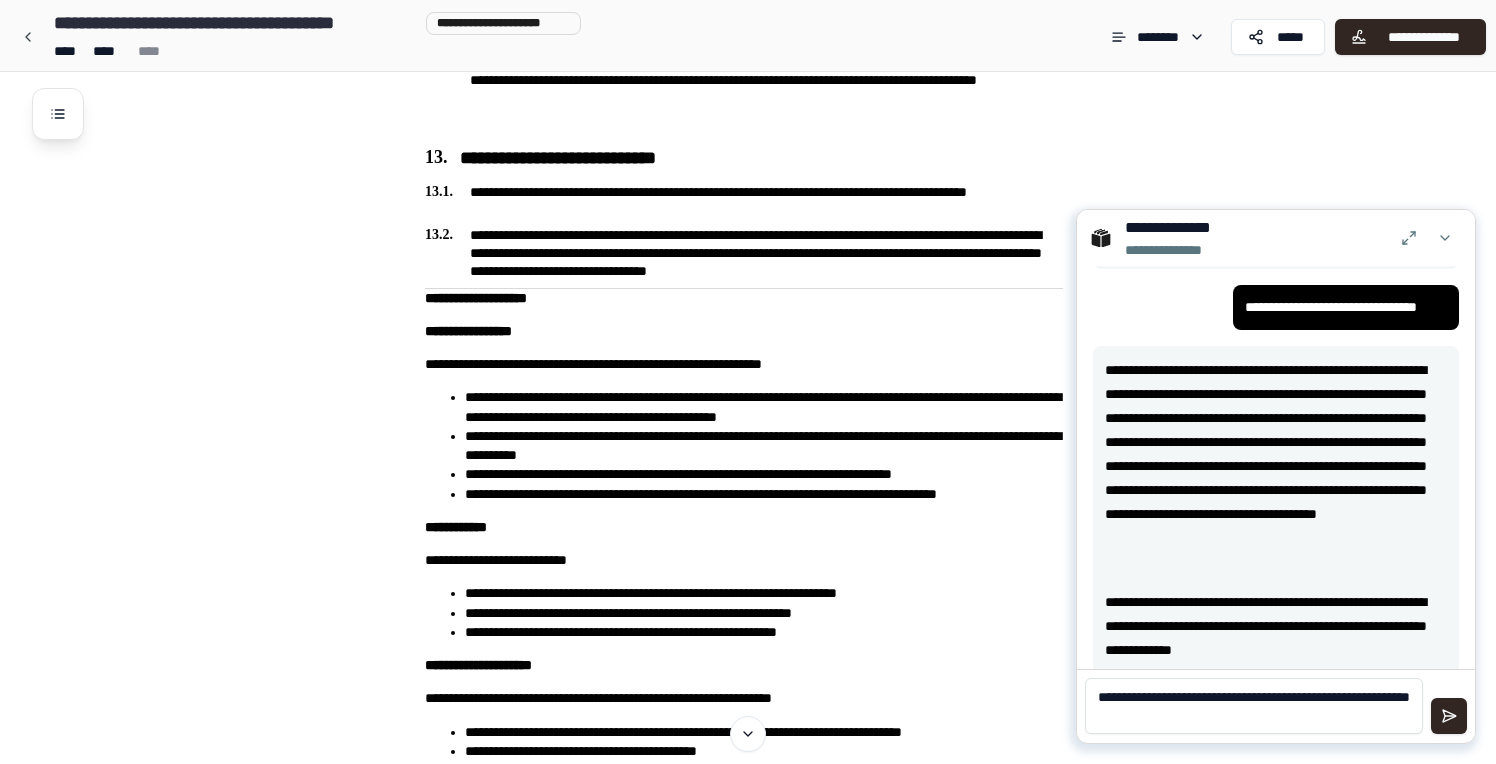 type on "**********" 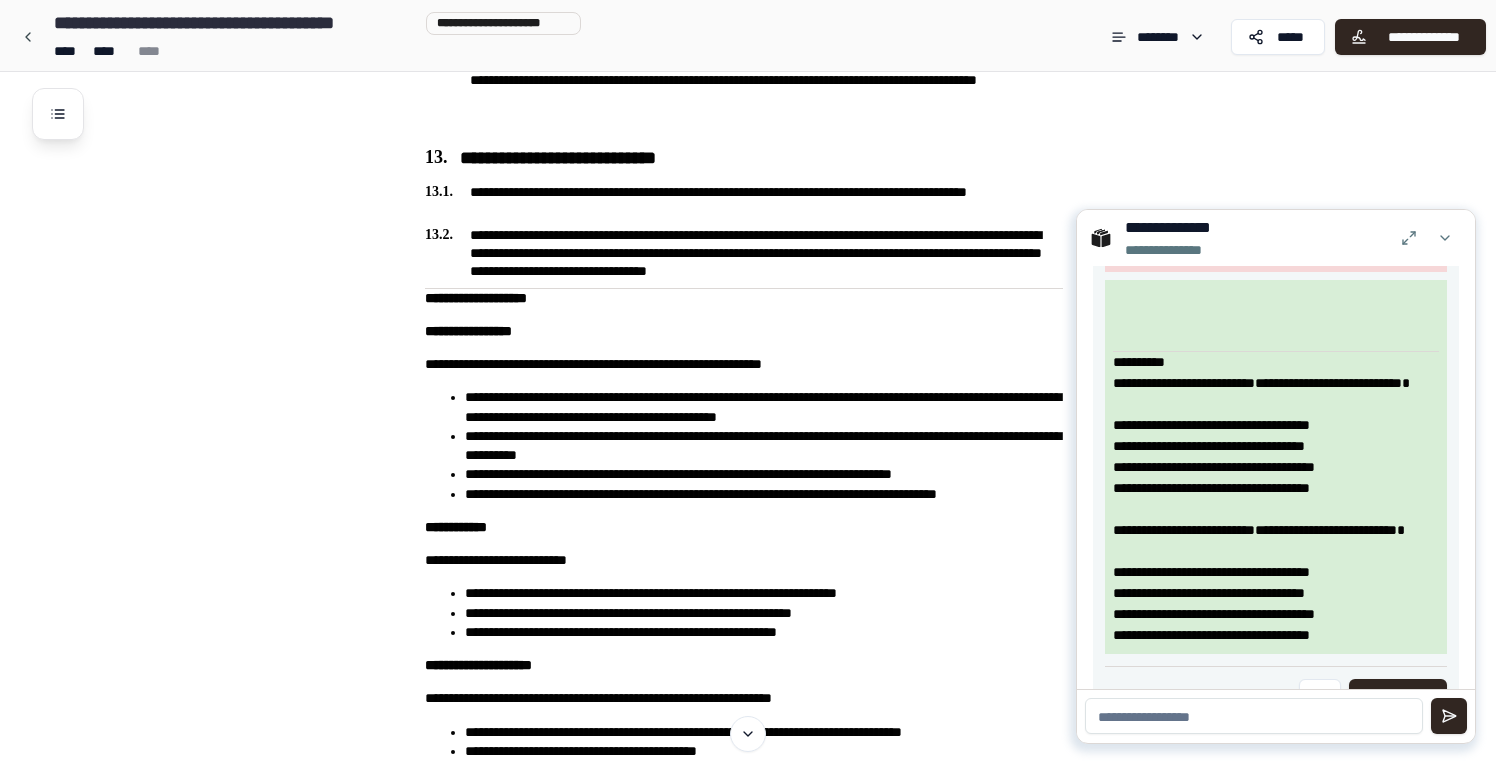 scroll, scrollTop: 4154, scrollLeft: 0, axis: vertical 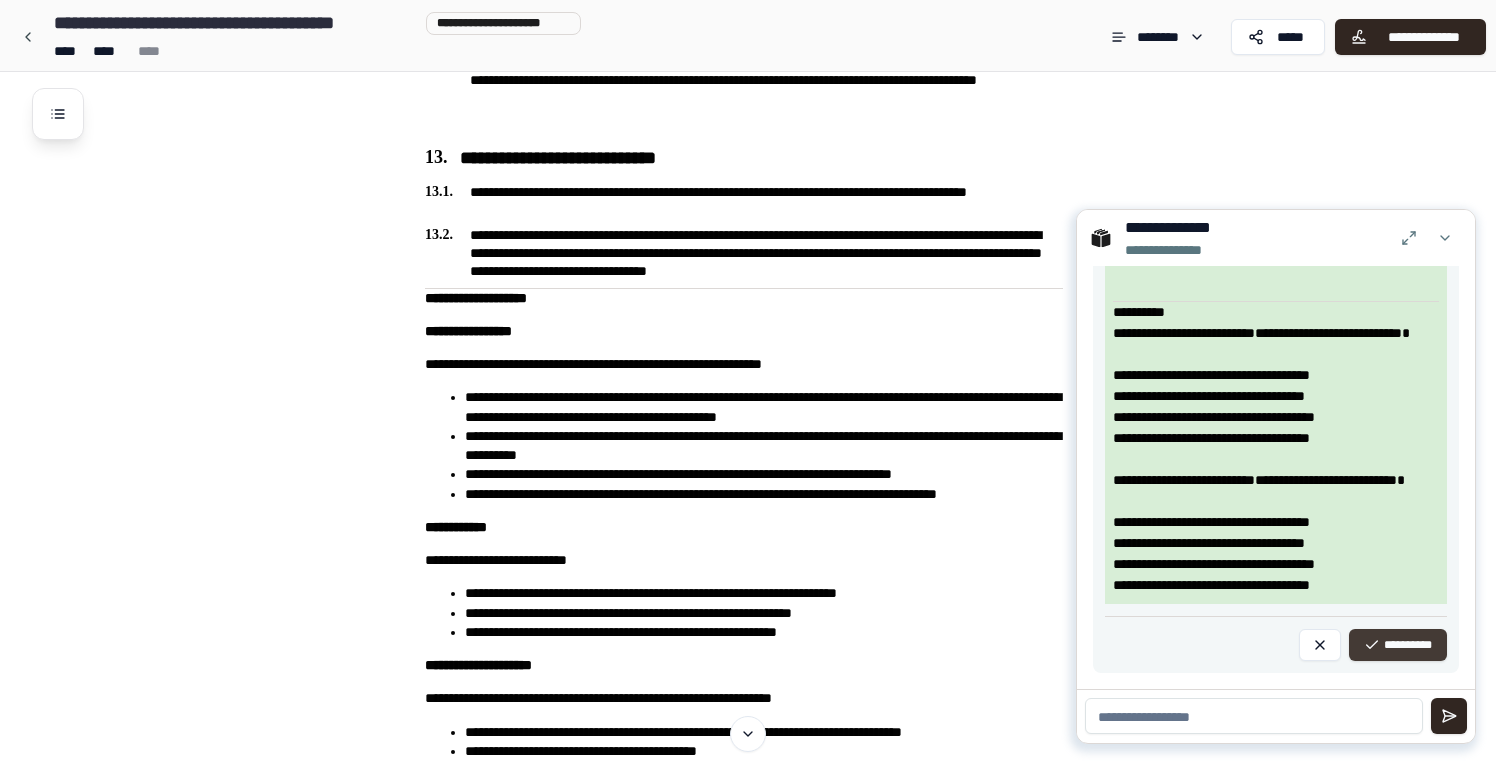 click on "**********" at bounding box center (1398, 645) 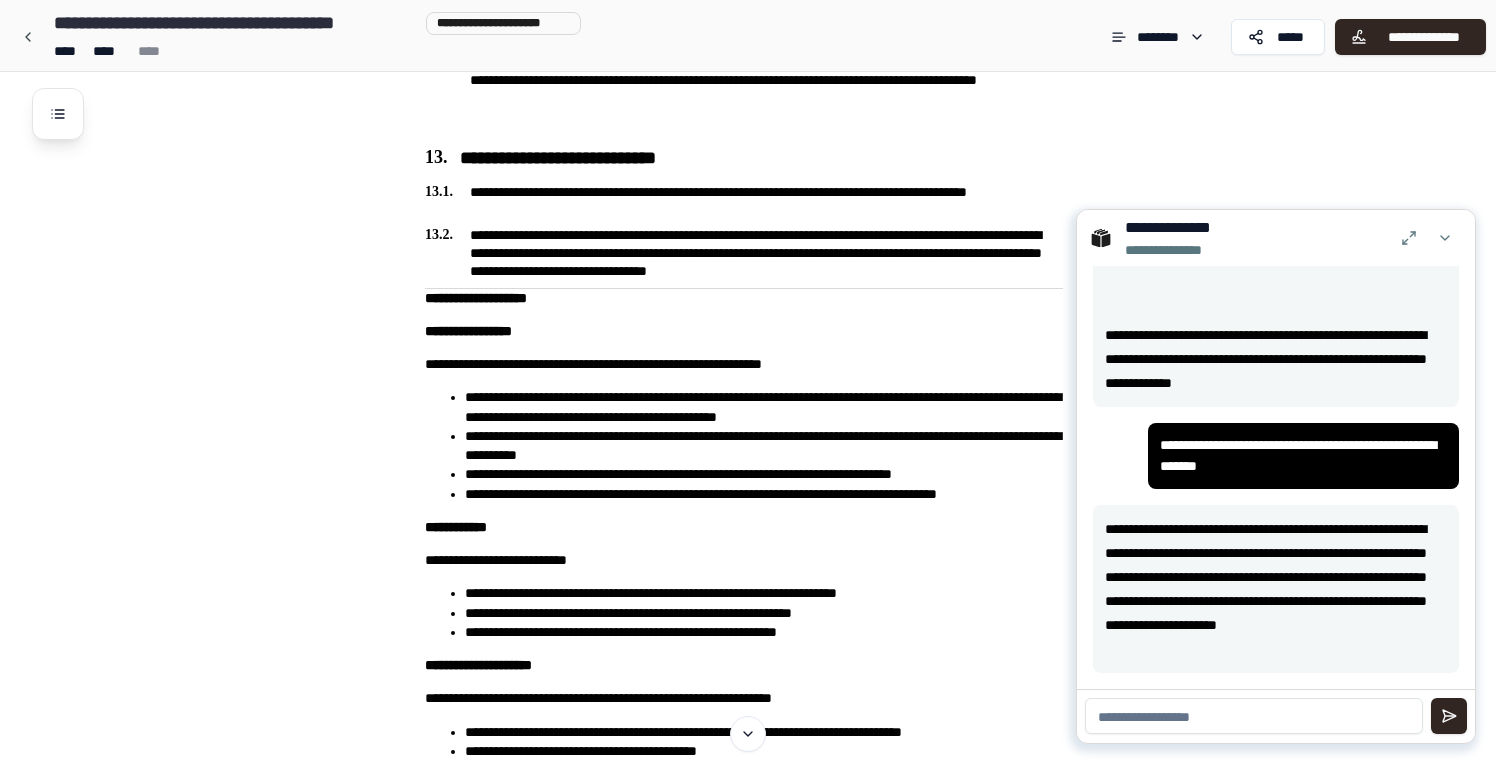 scroll, scrollTop: 3610, scrollLeft: 0, axis: vertical 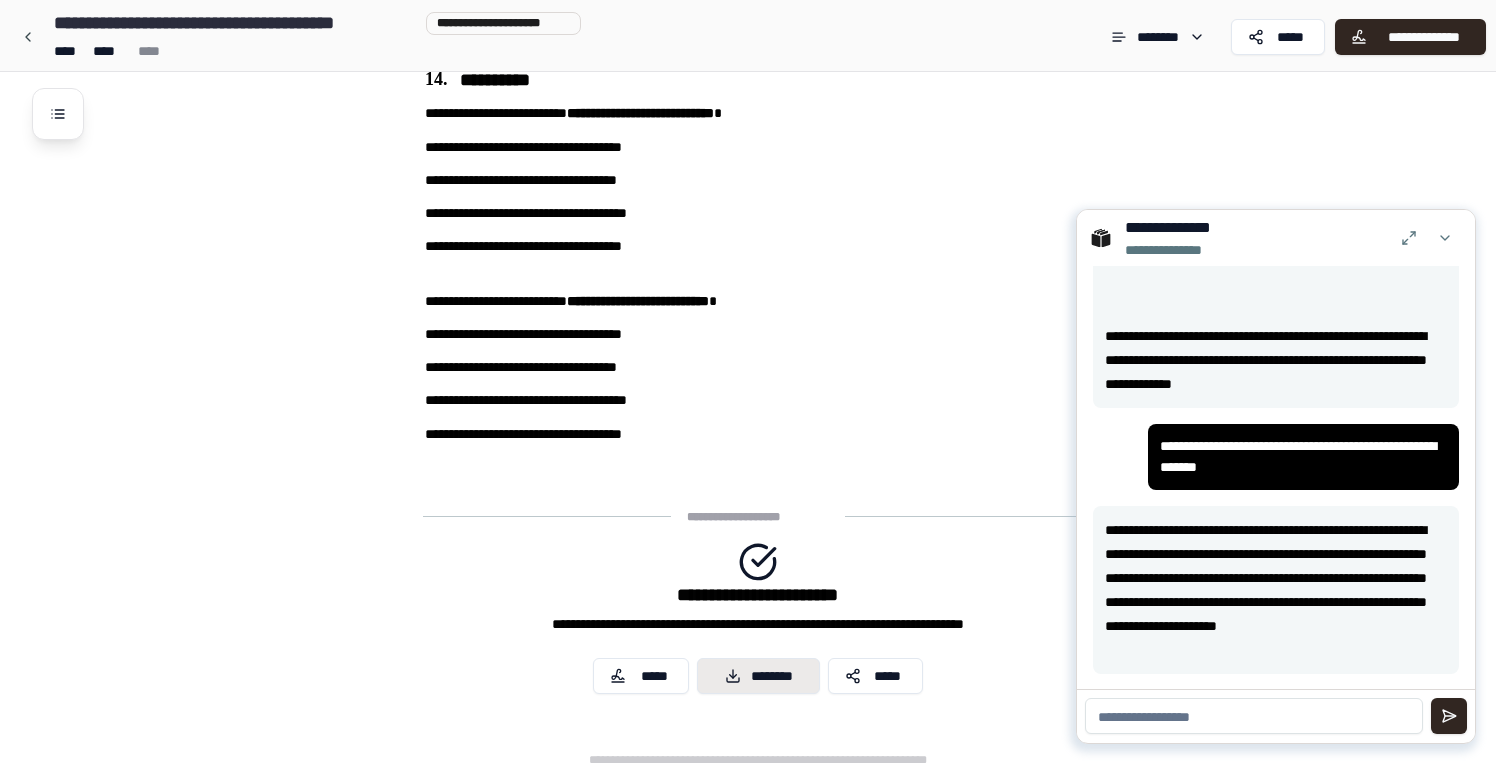 click on "********" at bounding box center (758, 676) 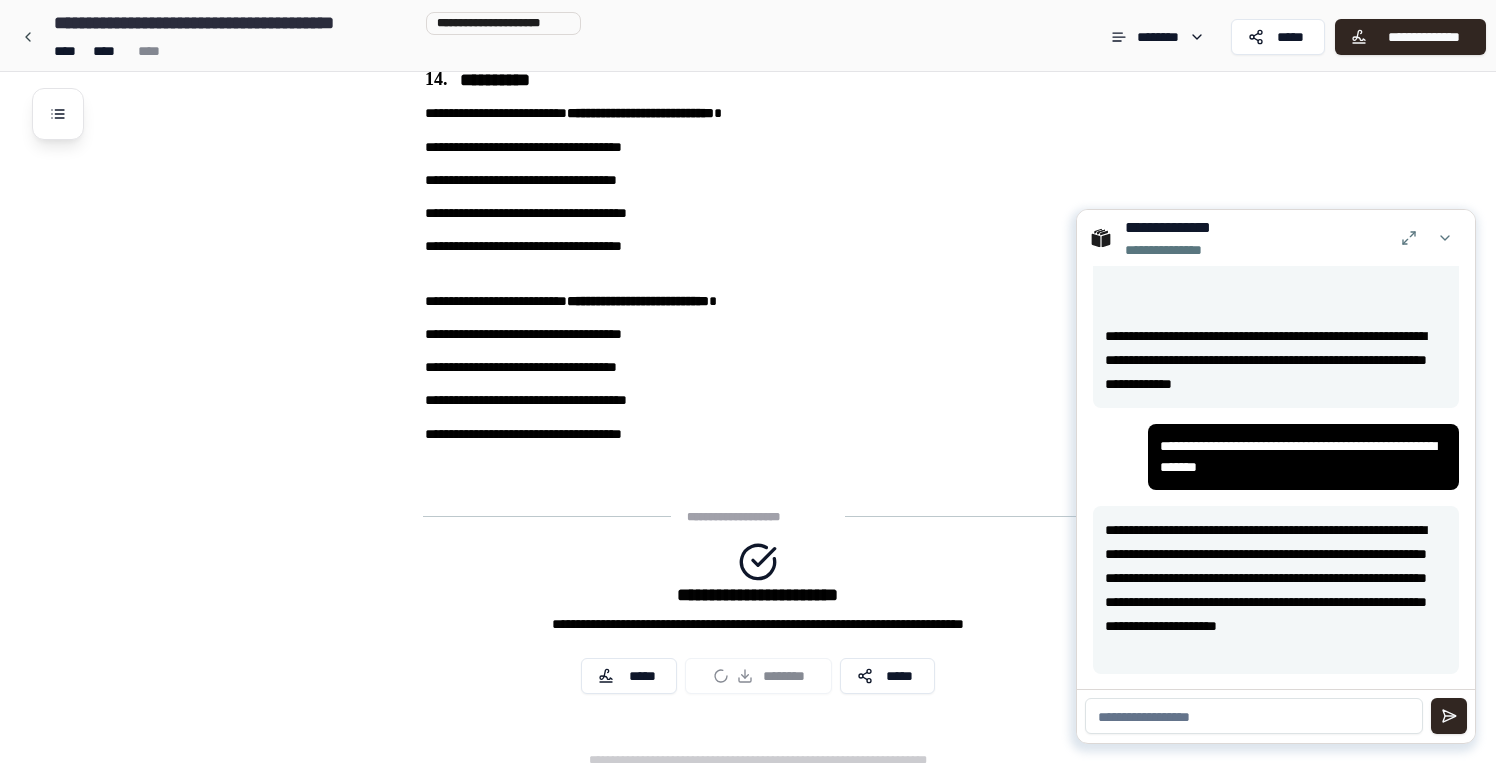 click at bounding box center (1254, 716) 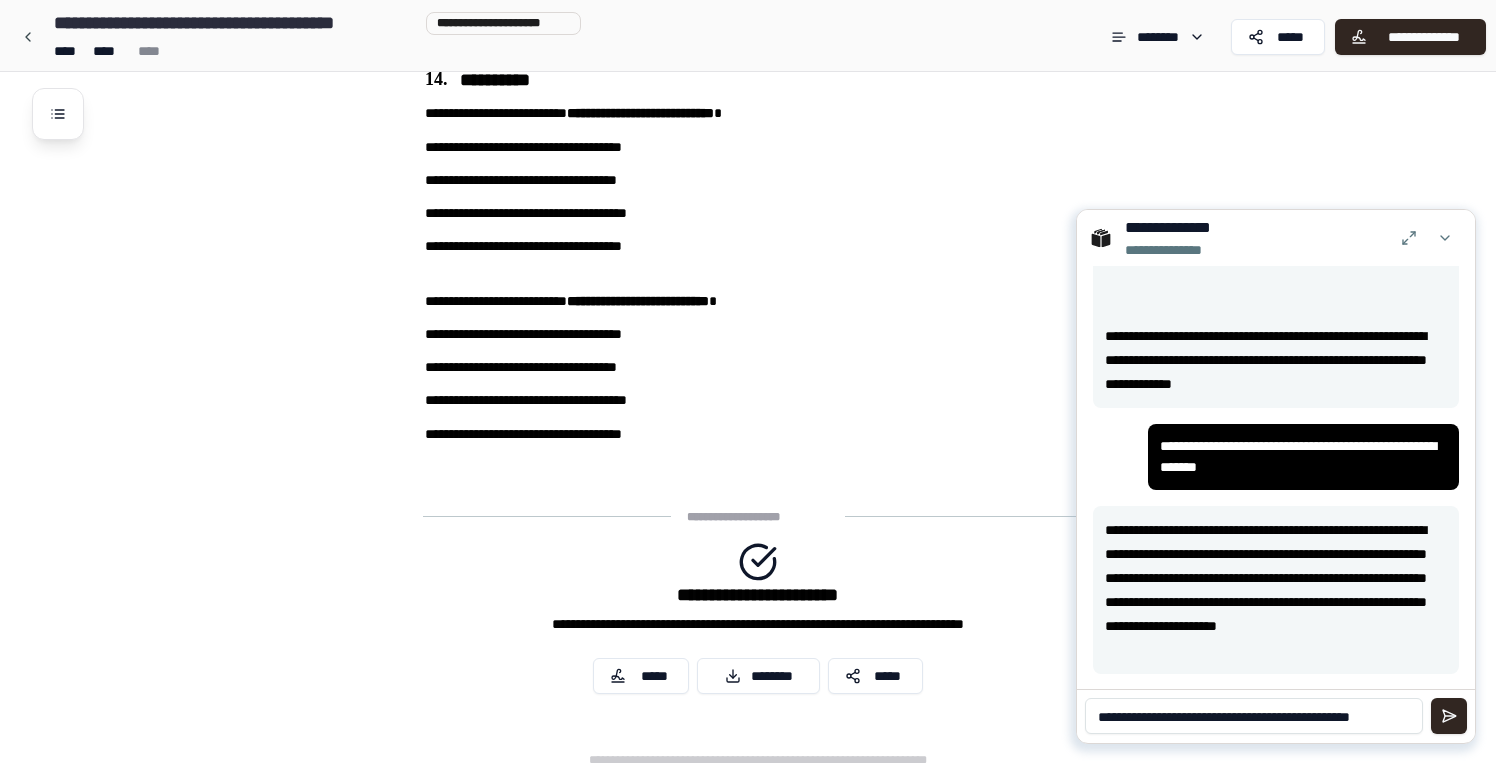 scroll, scrollTop: 0, scrollLeft: 0, axis: both 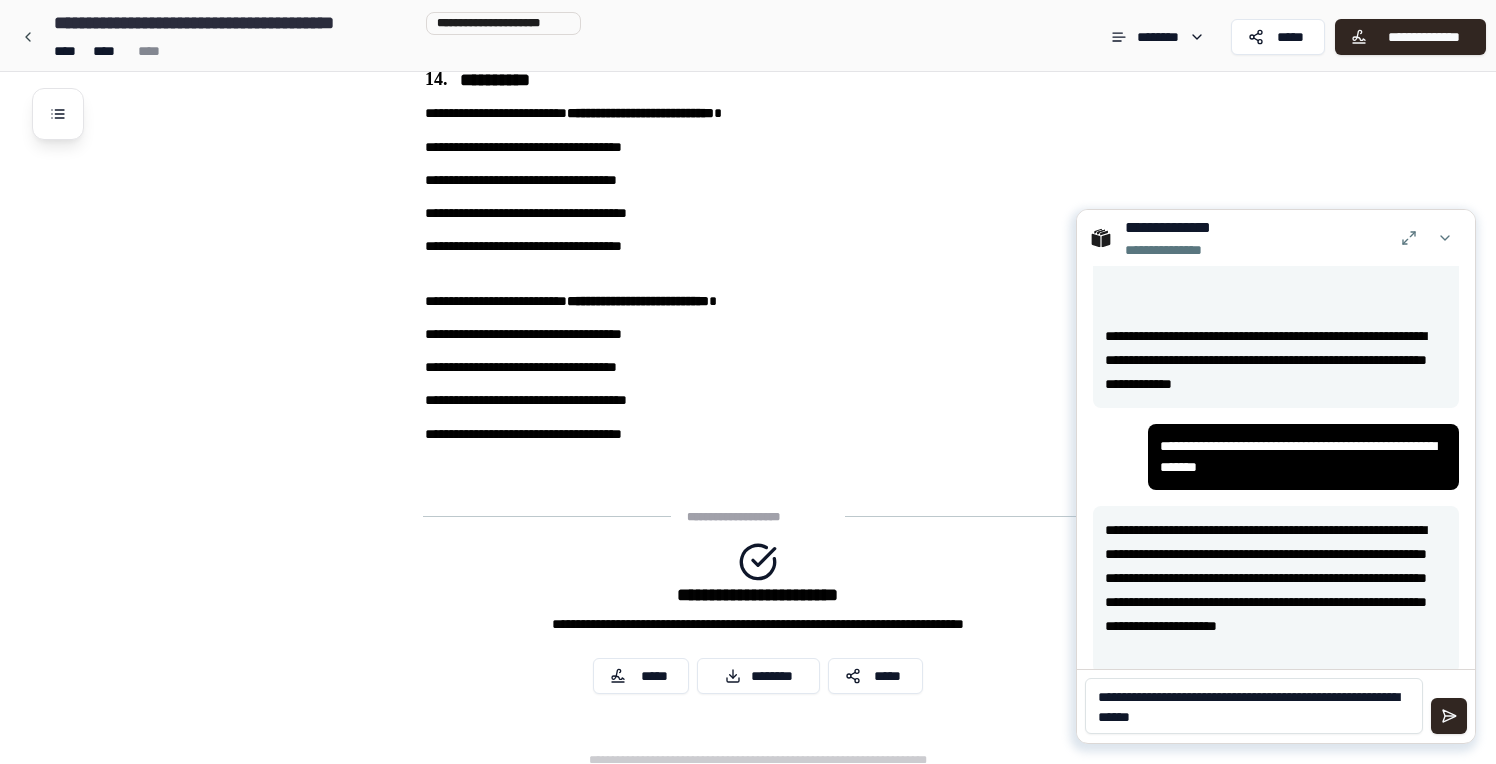 type on "**********" 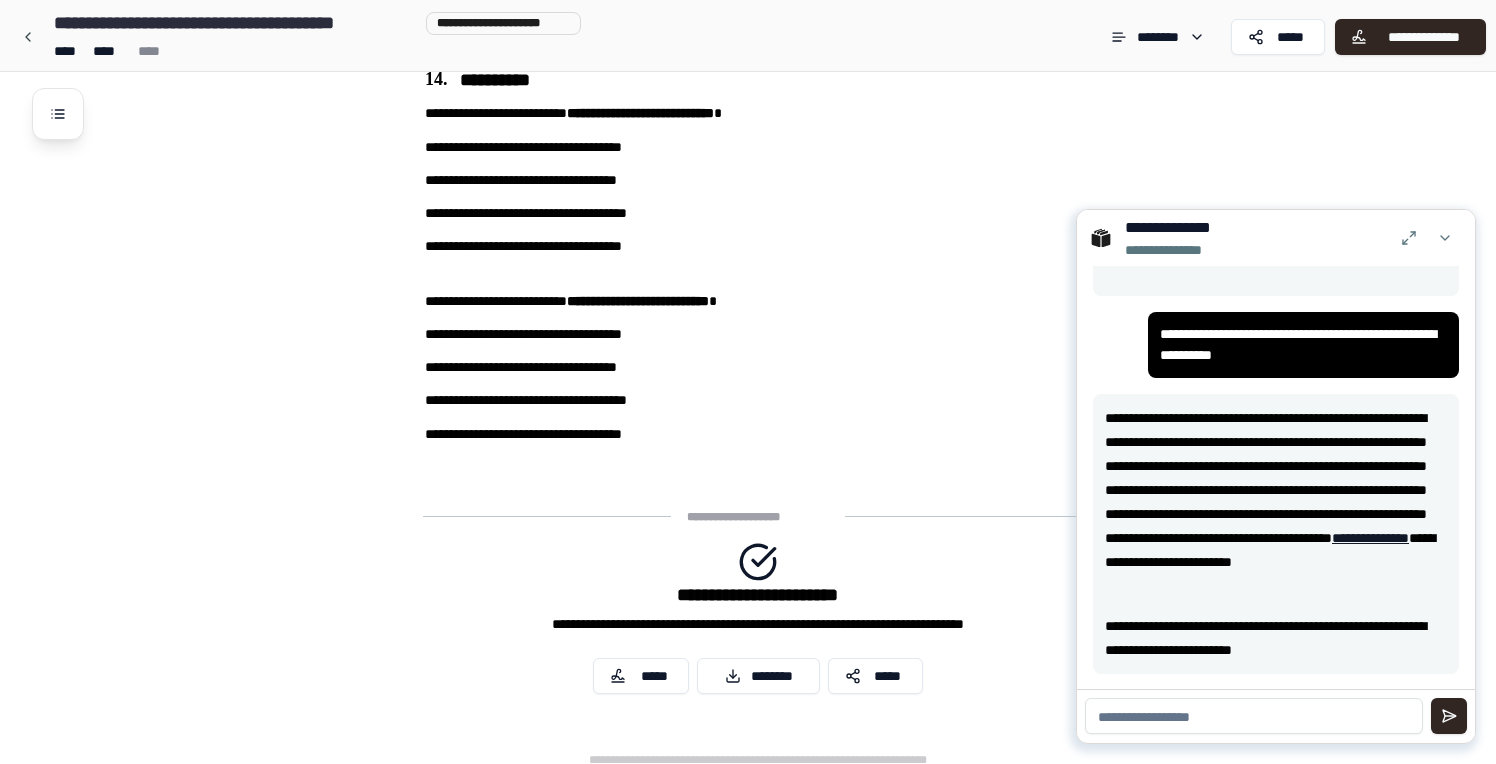 scroll, scrollTop: 3989, scrollLeft: 0, axis: vertical 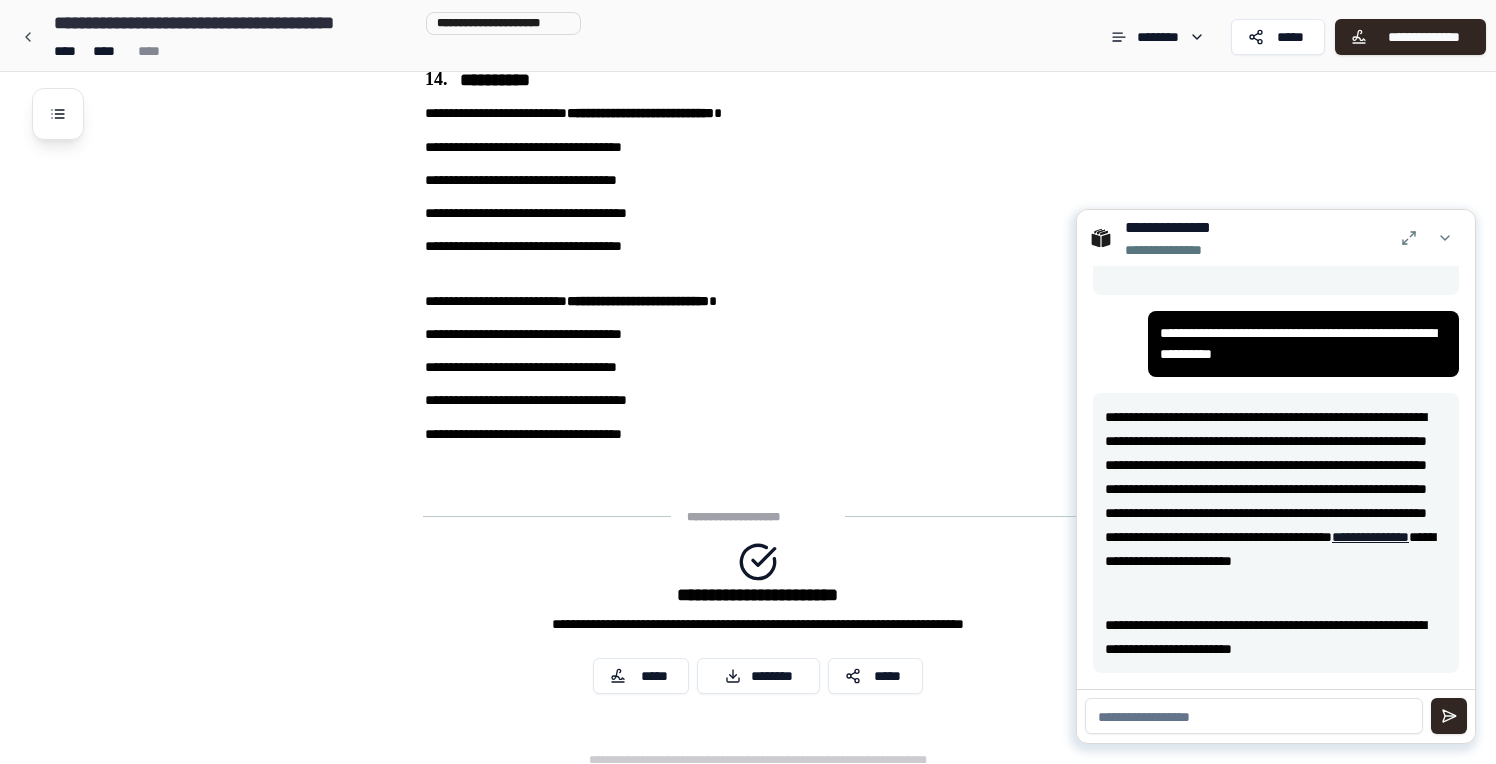 click on "**********" at bounding box center (774, -2135) 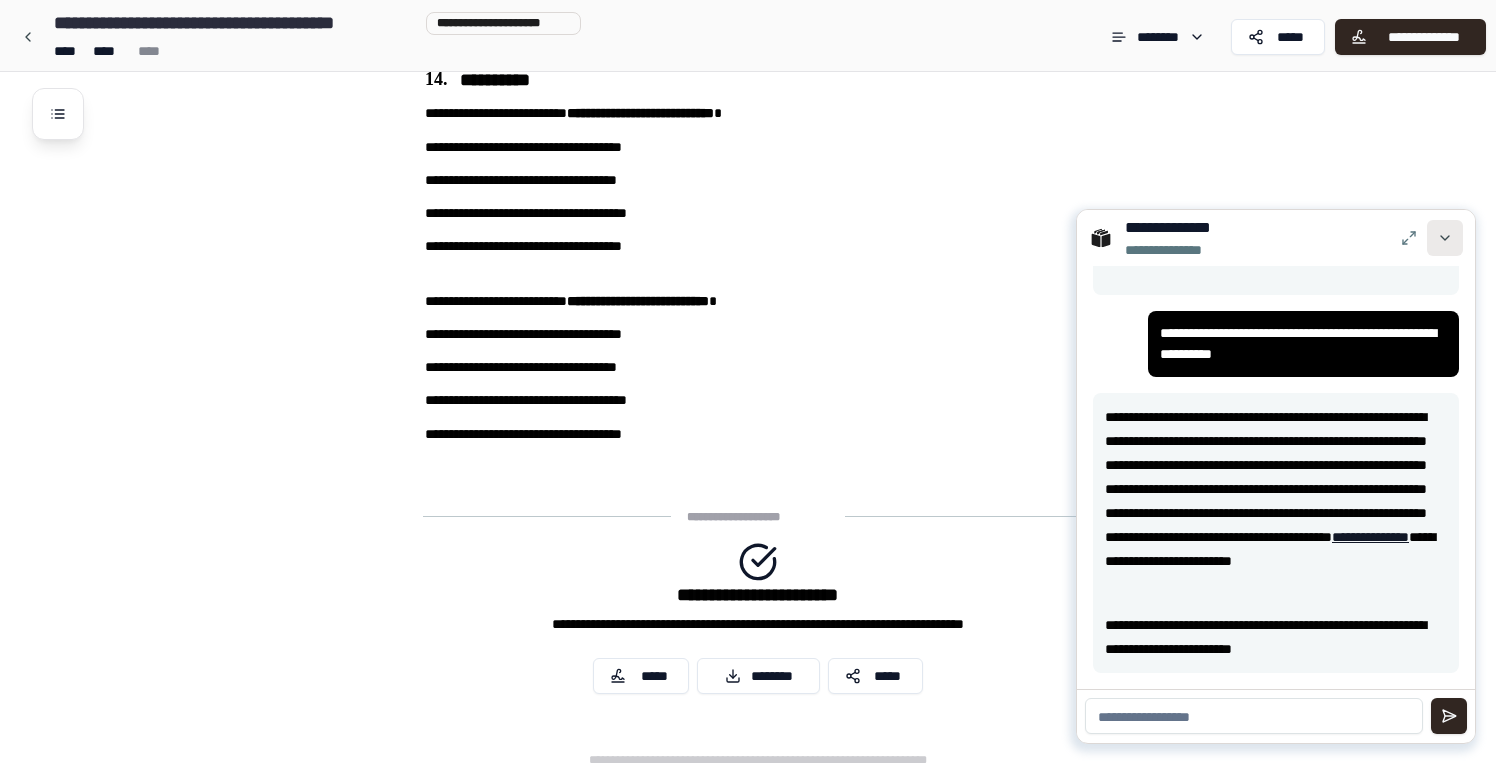 click at bounding box center (1445, 238) 